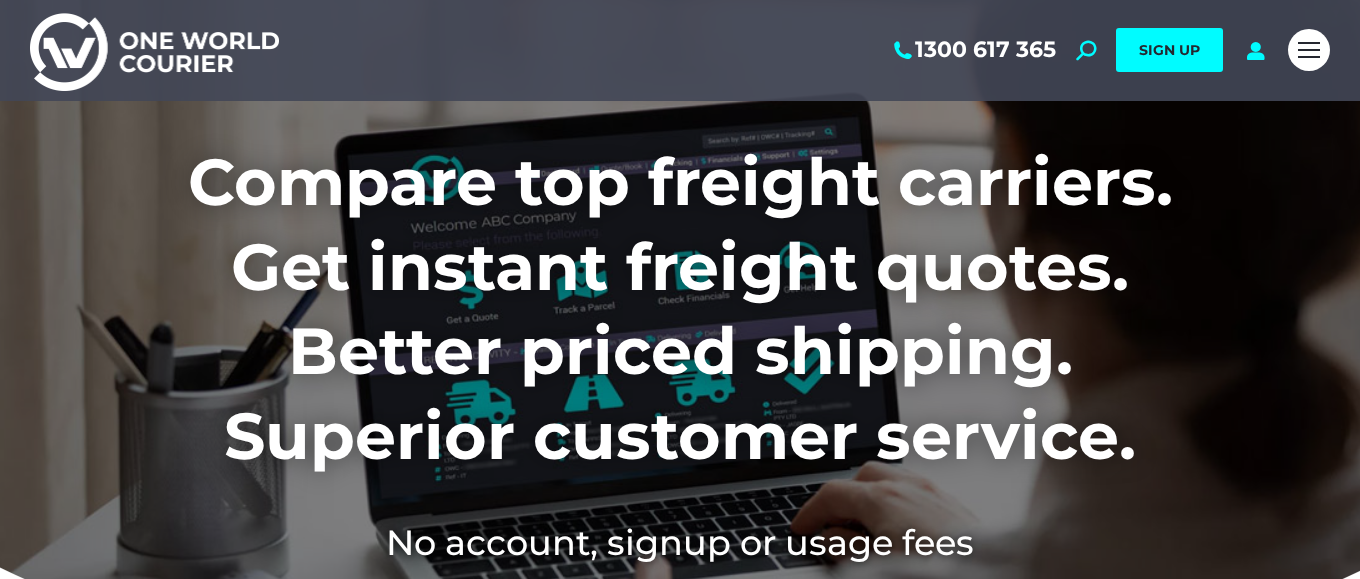 scroll, scrollTop: 0, scrollLeft: 0, axis: both 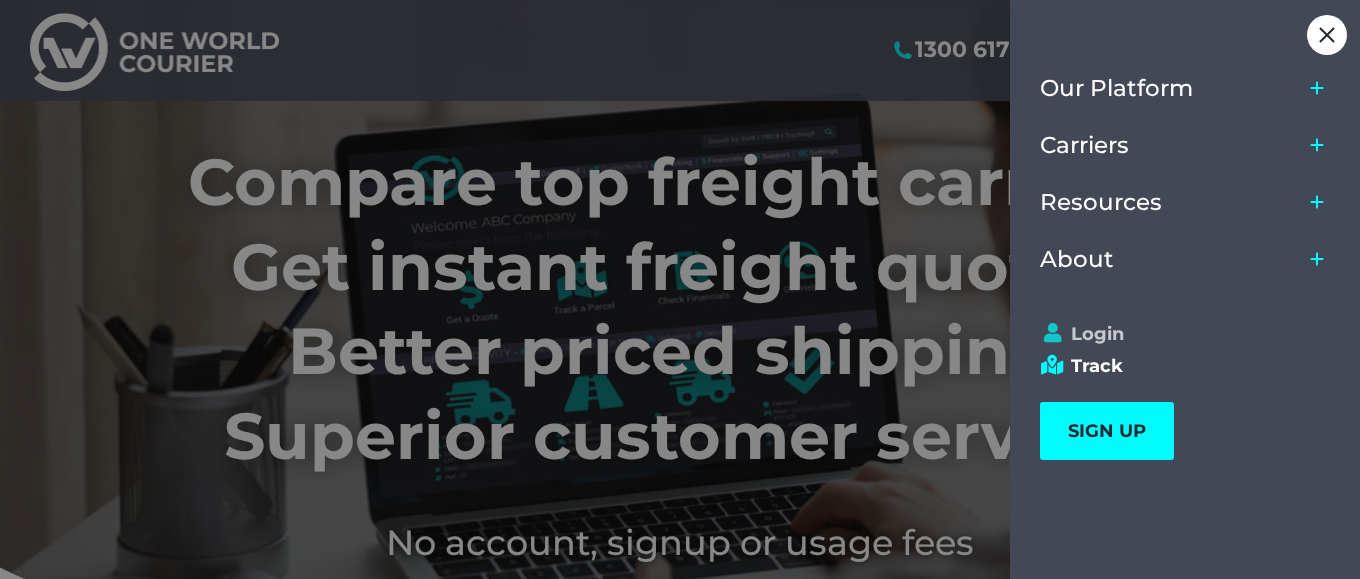click on "Login" at bounding box center (1176, 334) 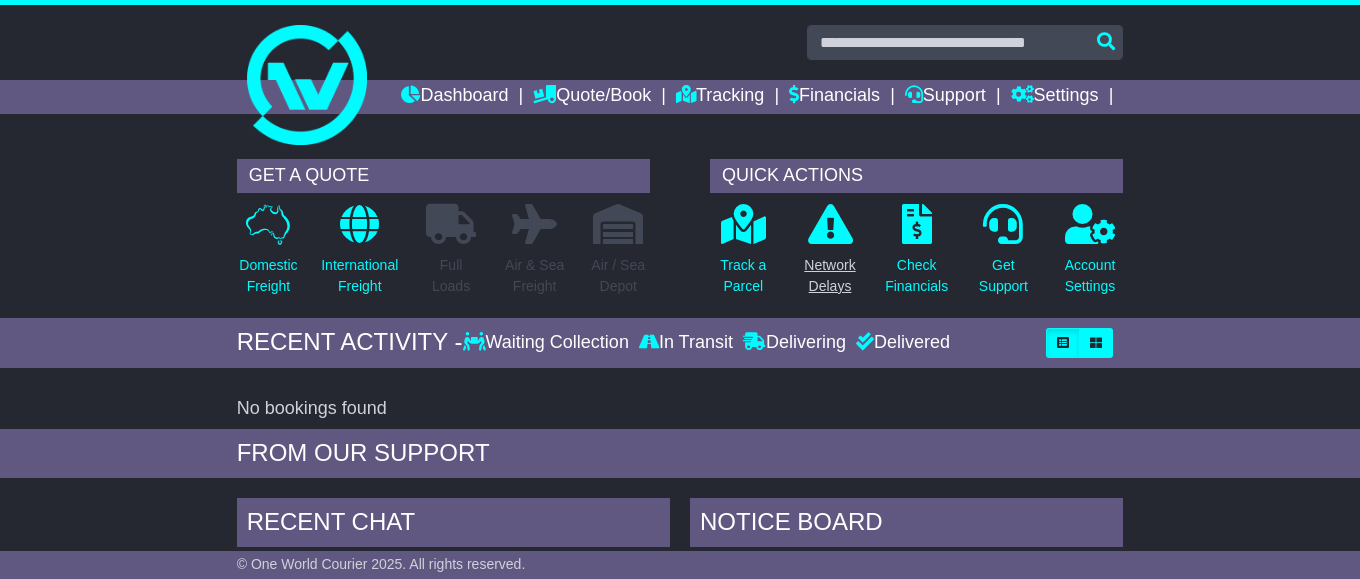 scroll, scrollTop: 0, scrollLeft: 0, axis: both 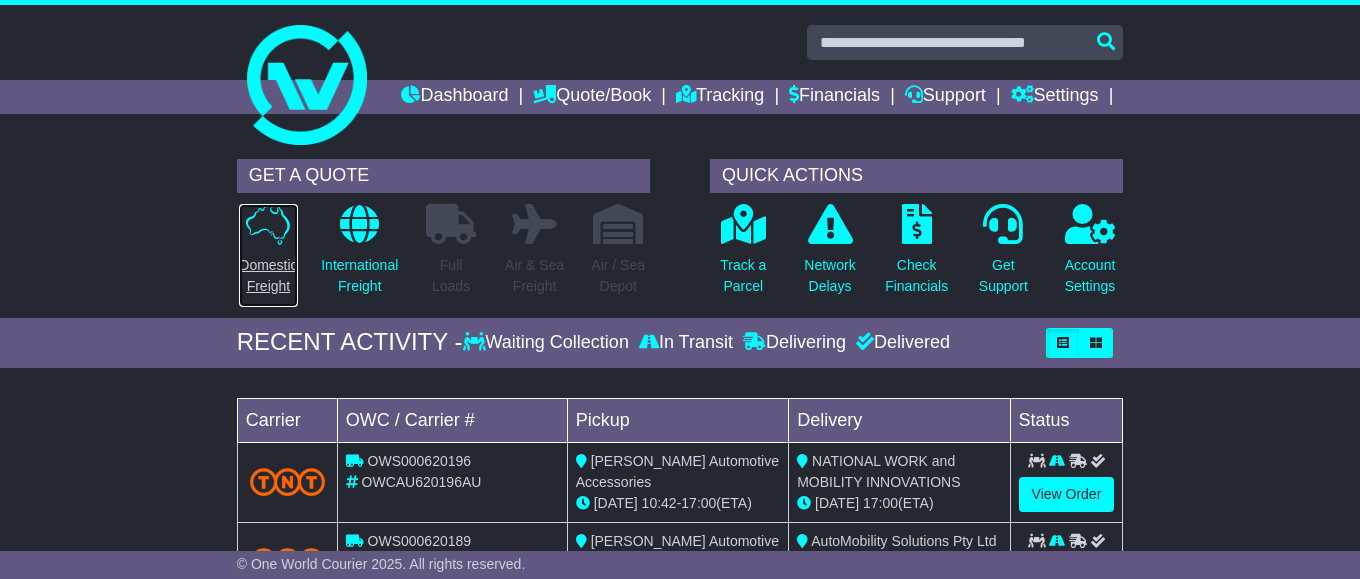 click at bounding box center (268, 224) 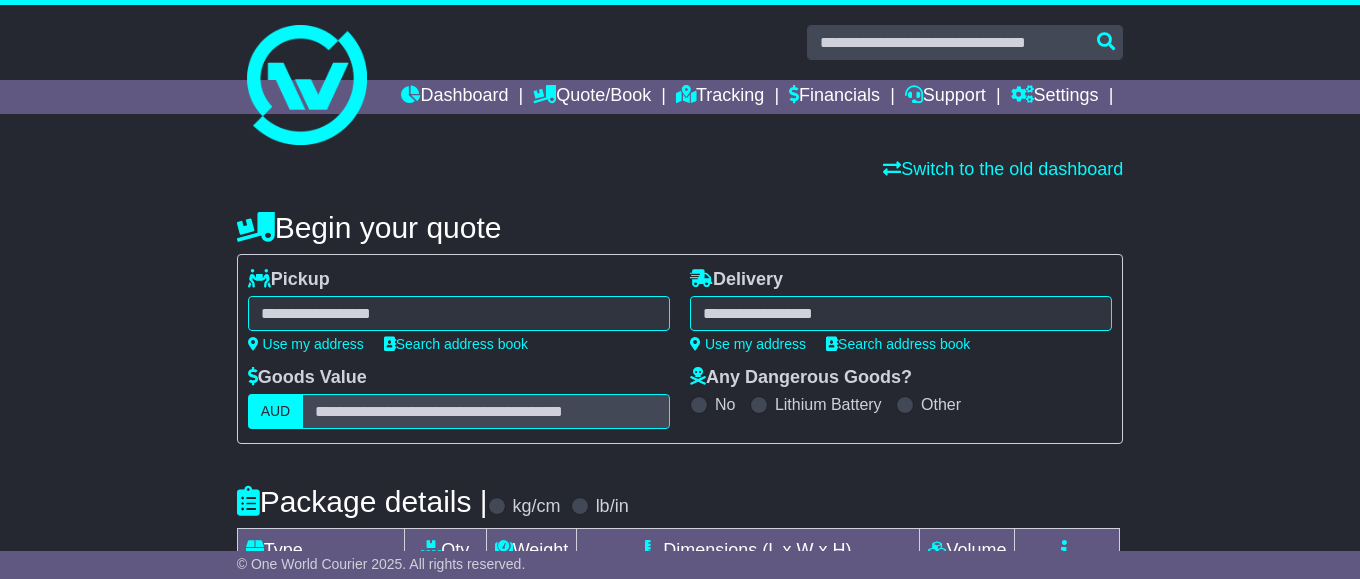 scroll, scrollTop: 0, scrollLeft: 0, axis: both 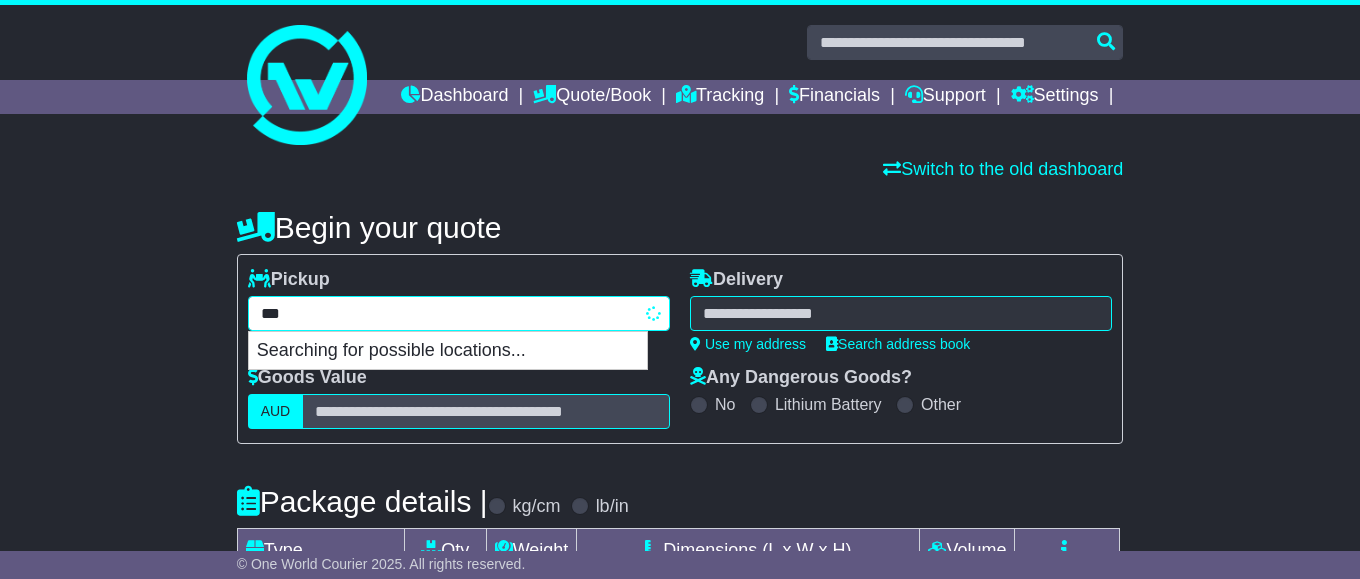 type on "****" 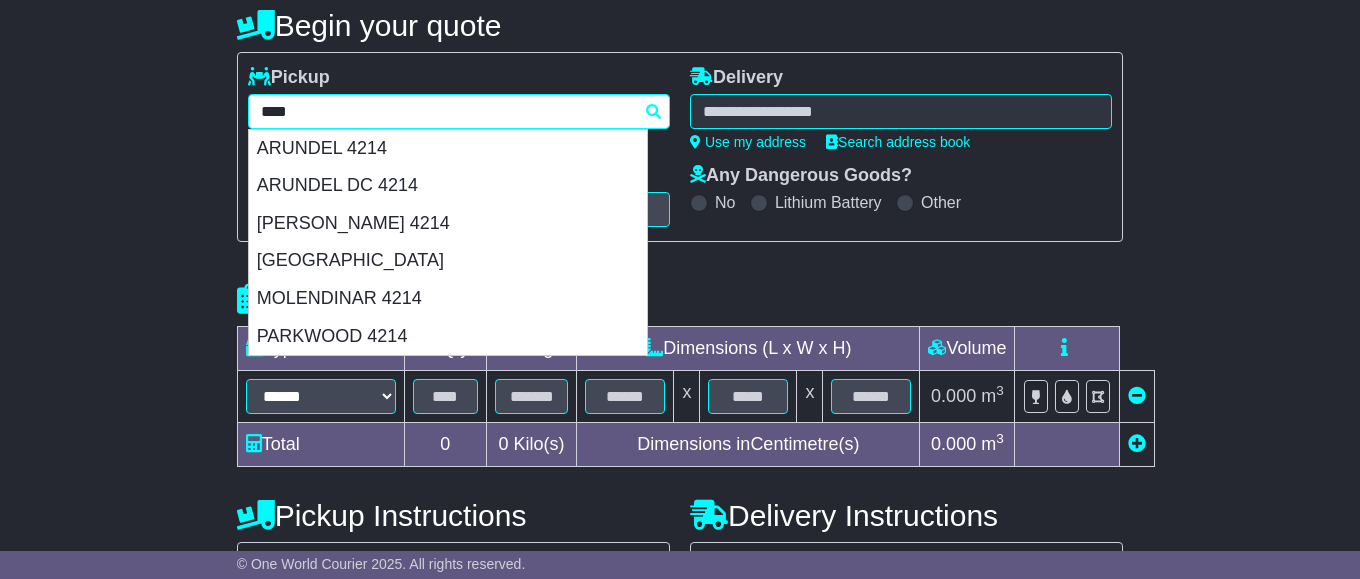 scroll, scrollTop: 204, scrollLeft: 0, axis: vertical 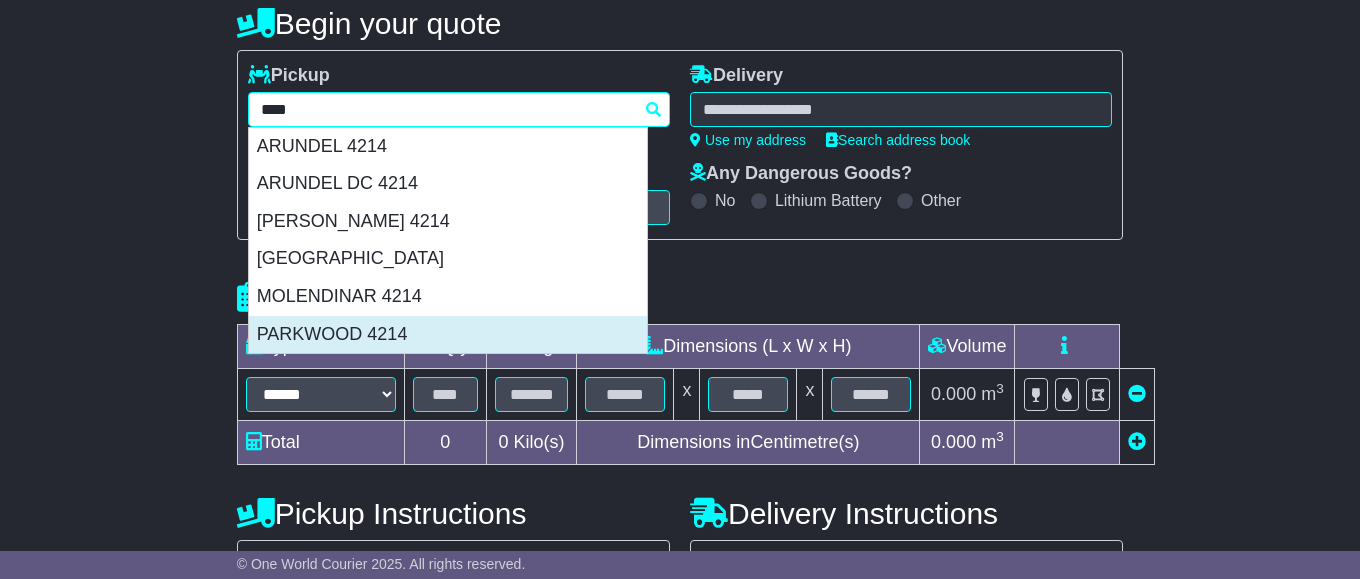 click on "PARKWOOD 4214" at bounding box center [448, 335] 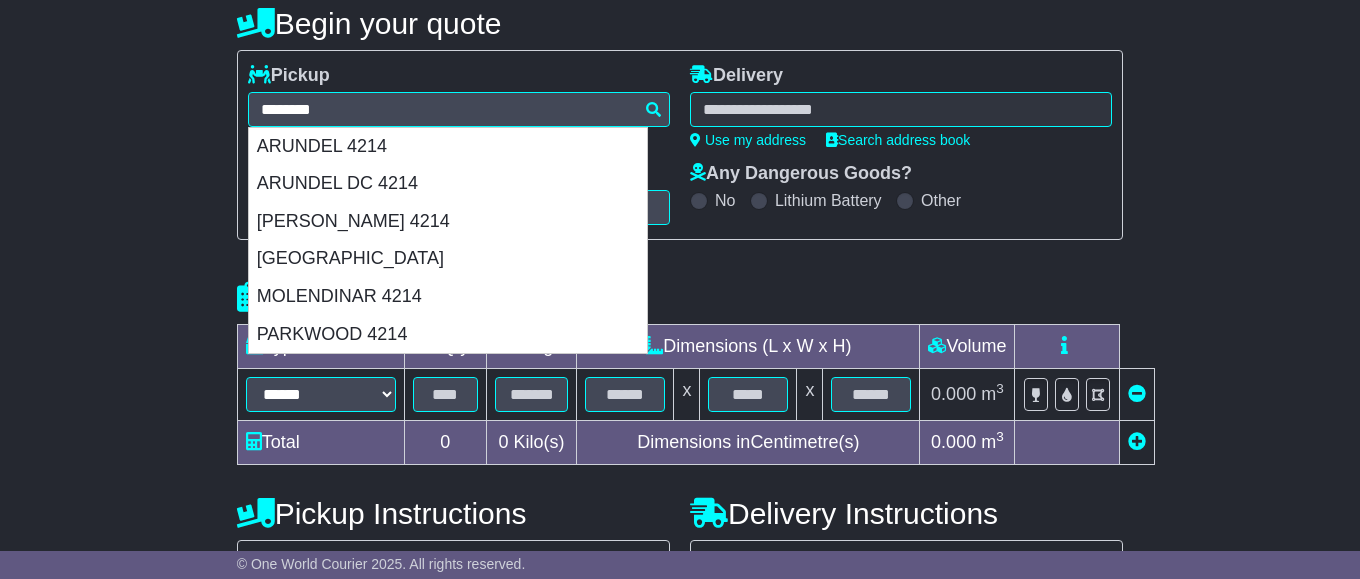 type on "**********" 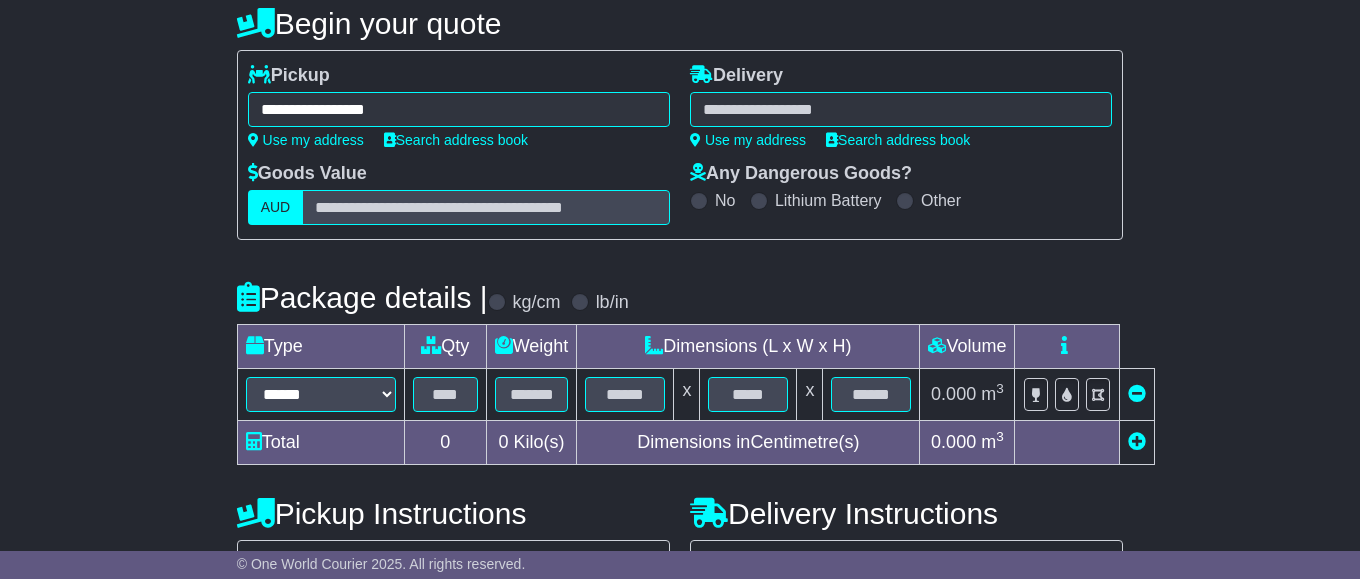 click at bounding box center [901, 109] 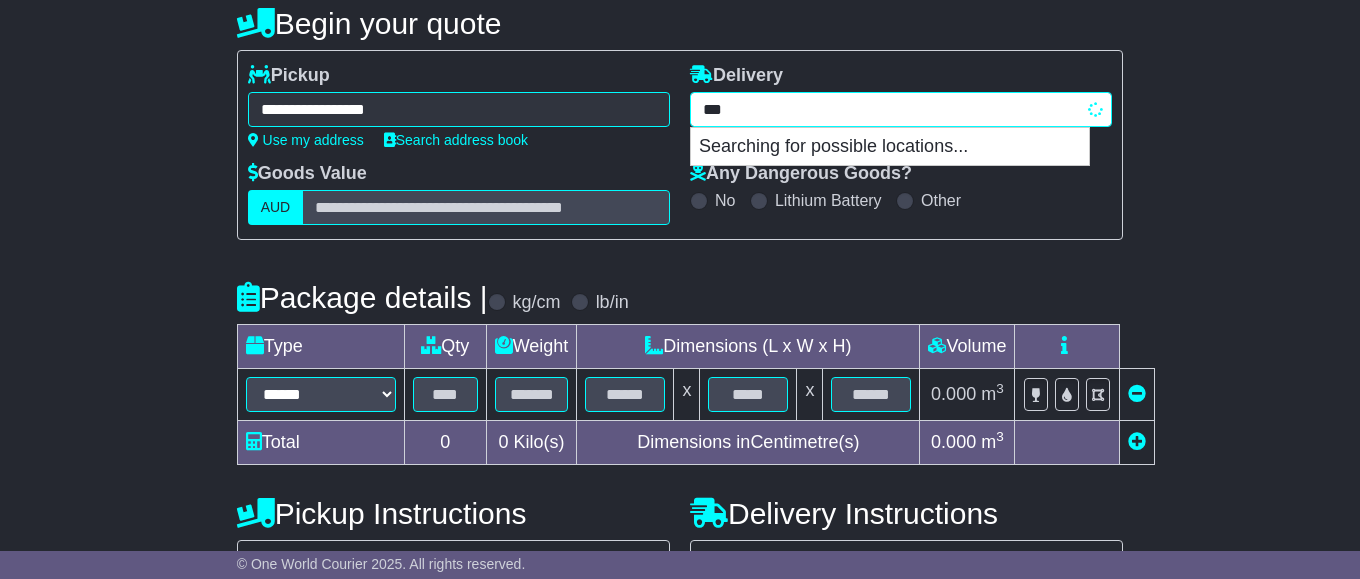 type on "****" 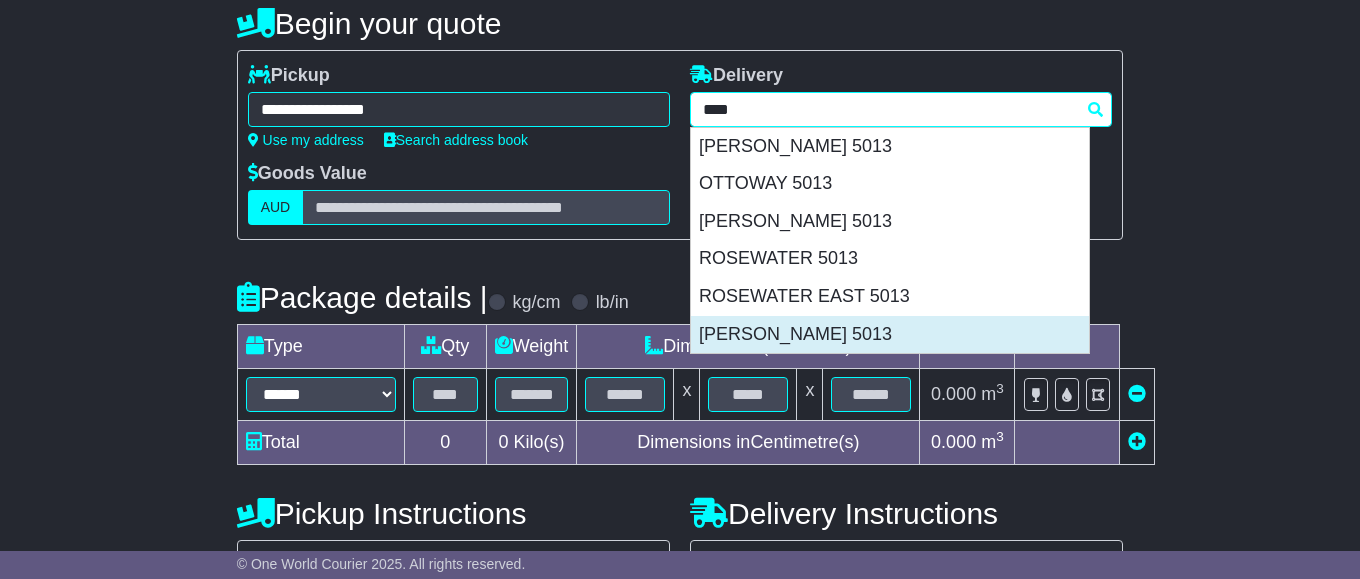 click on "WINGFIELD 5013" at bounding box center [890, 335] 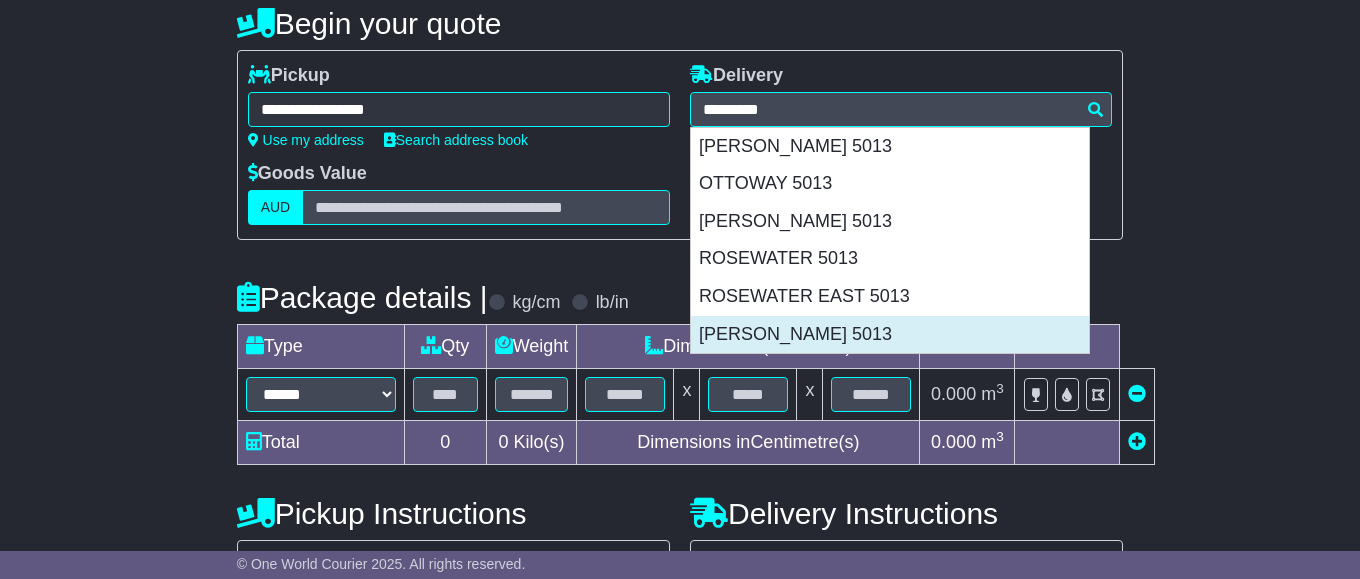type on "**********" 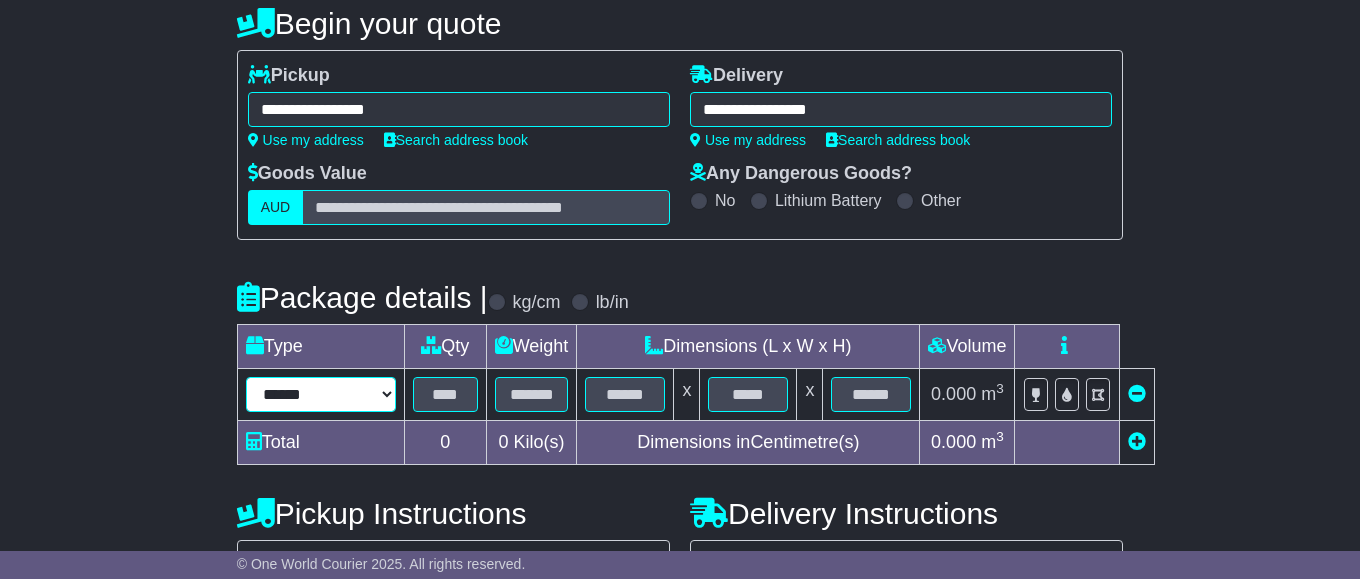 click on "****** ****** *** ******** ***** **** **** ****** *** *******" at bounding box center (321, 394) 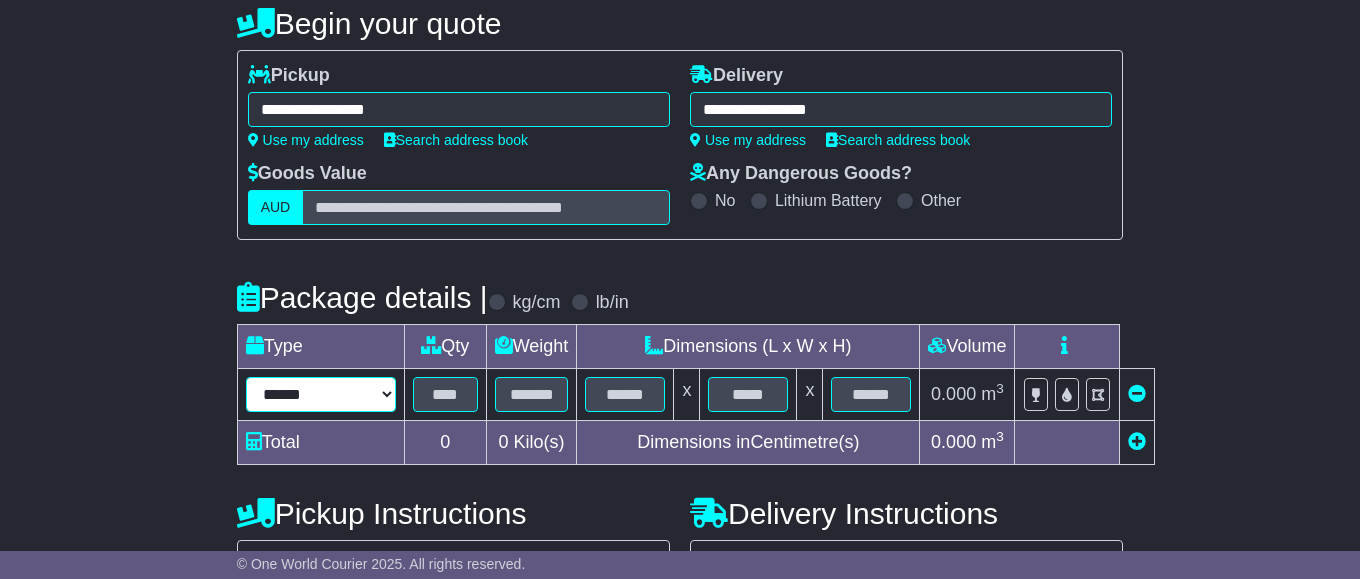 select on "*****" 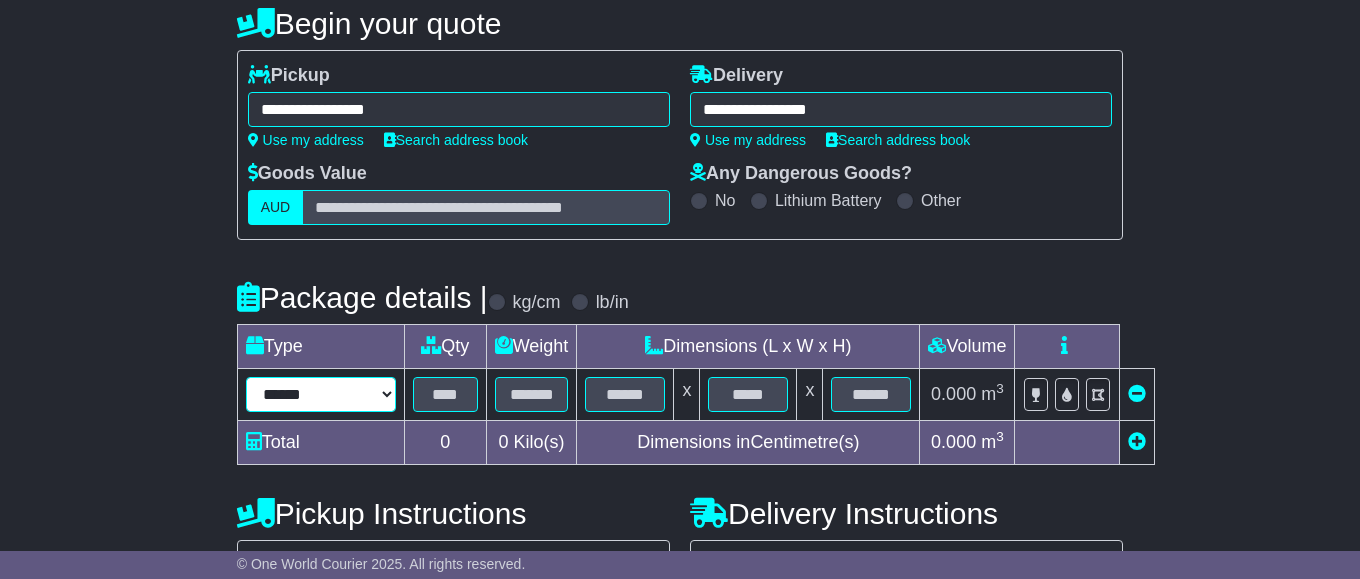 click on "******" at bounding box center [0, 0] 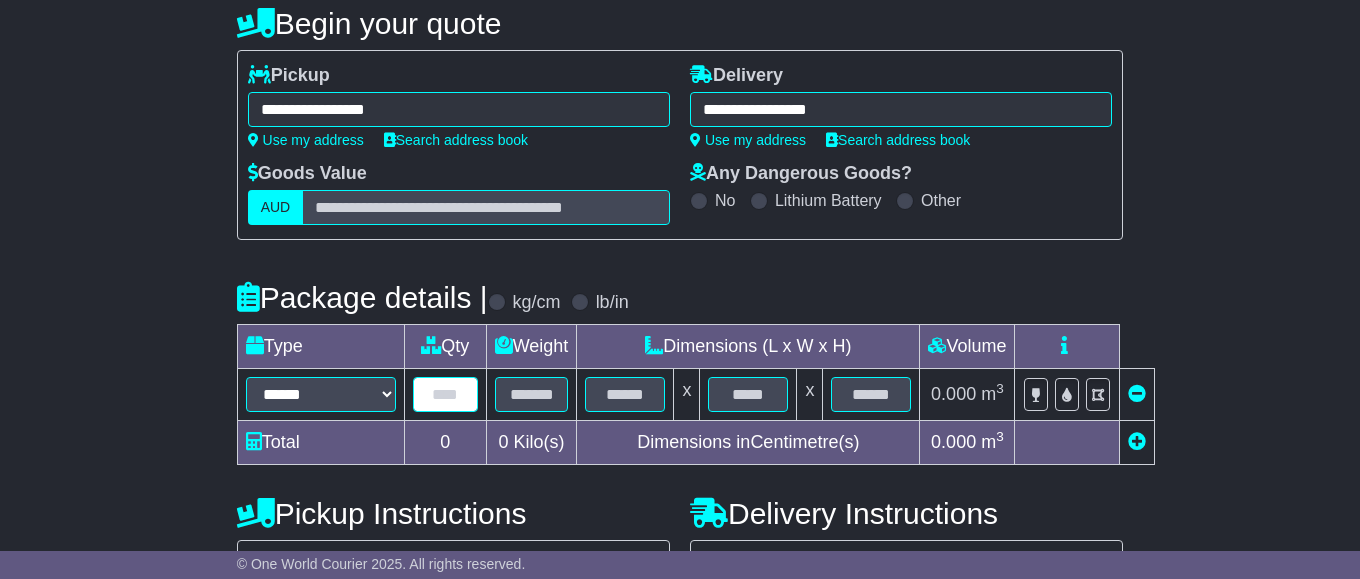 click at bounding box center [445, 394] 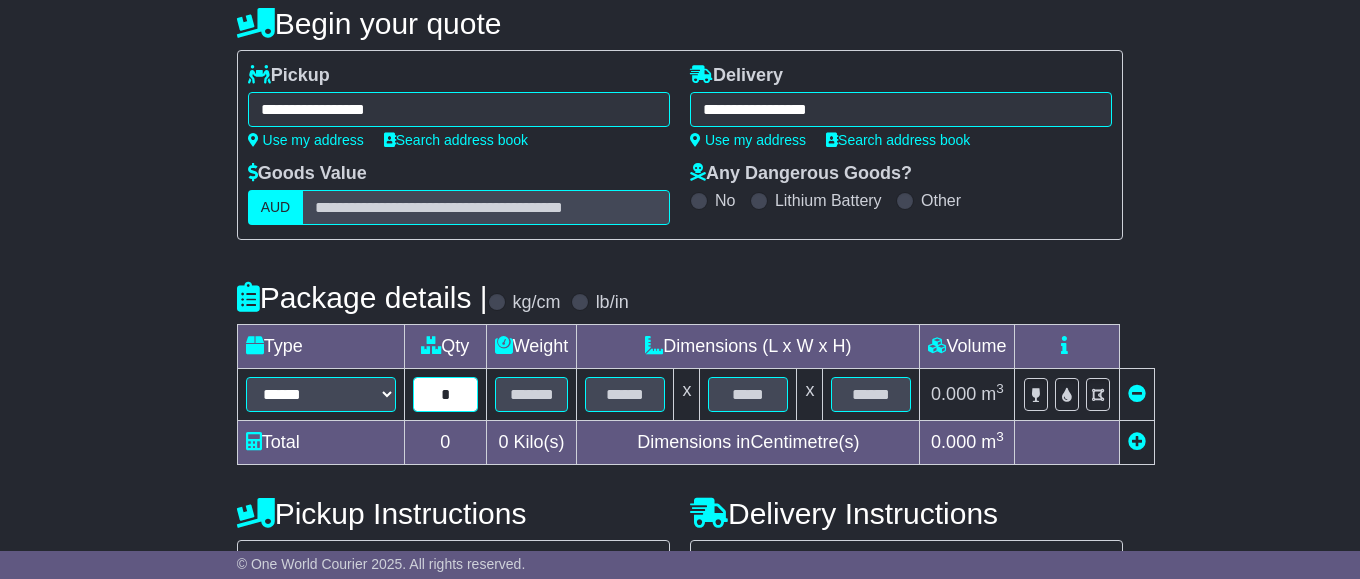 type on "*" 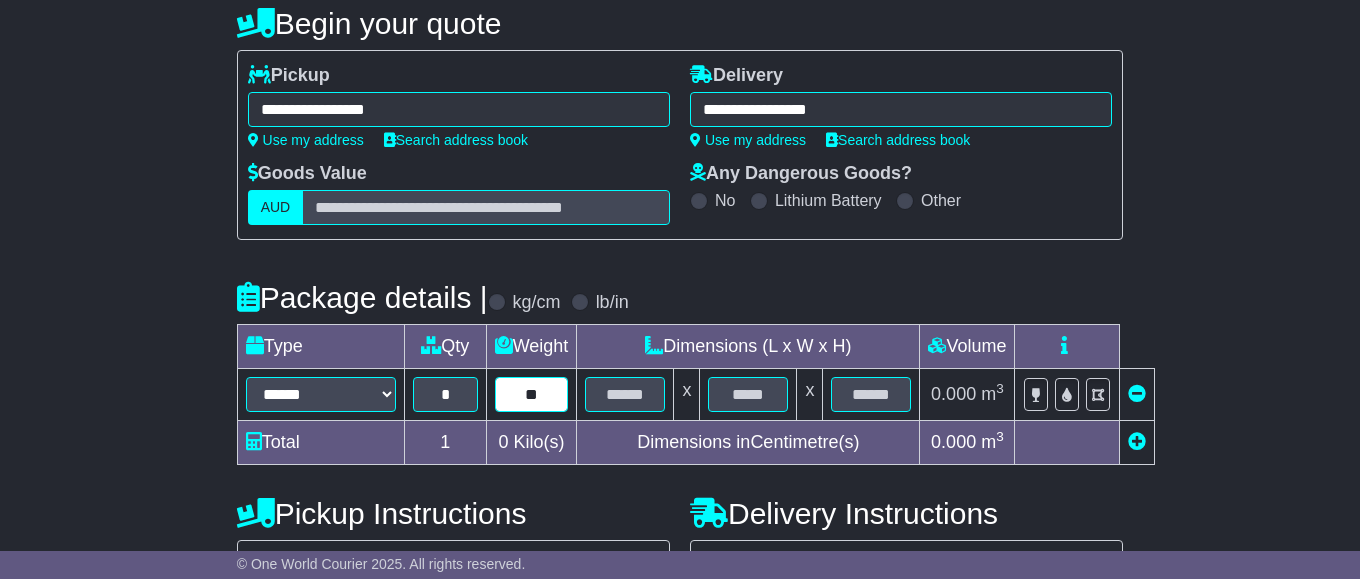 type on "**" 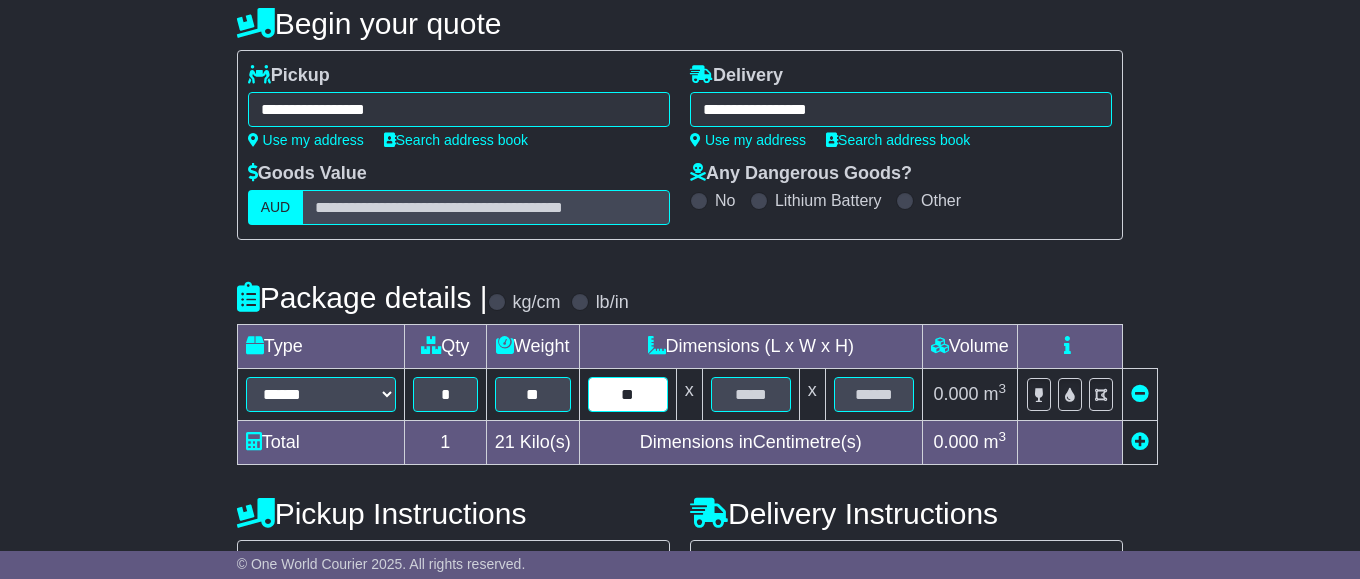 type on "**" 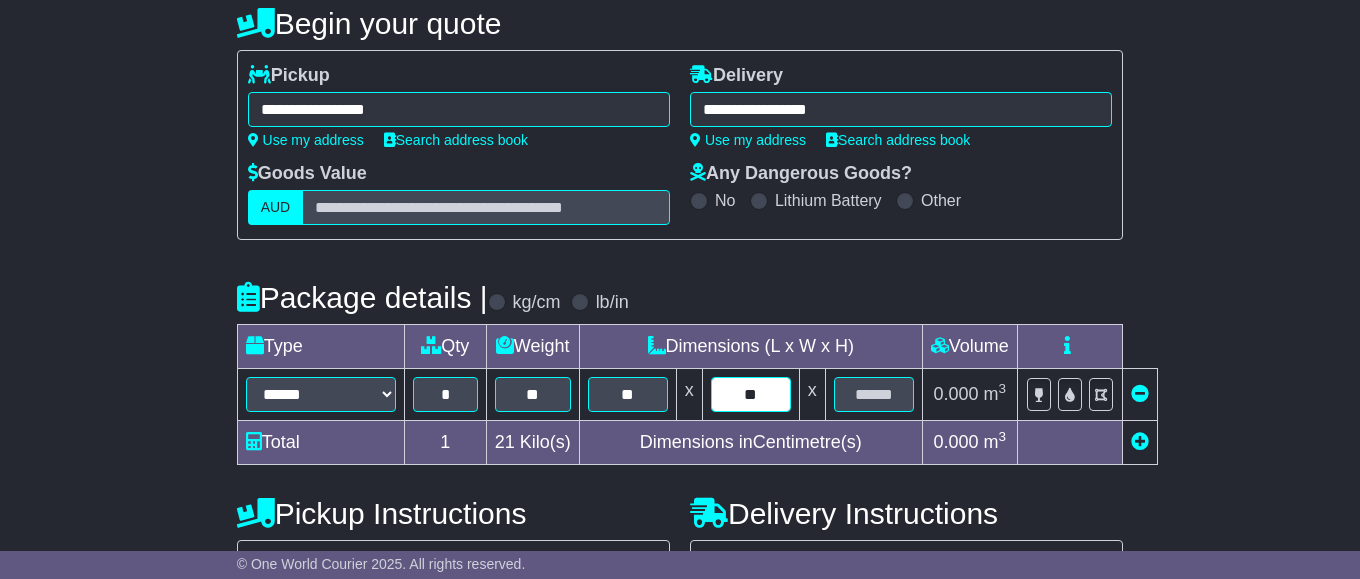 type on "**" 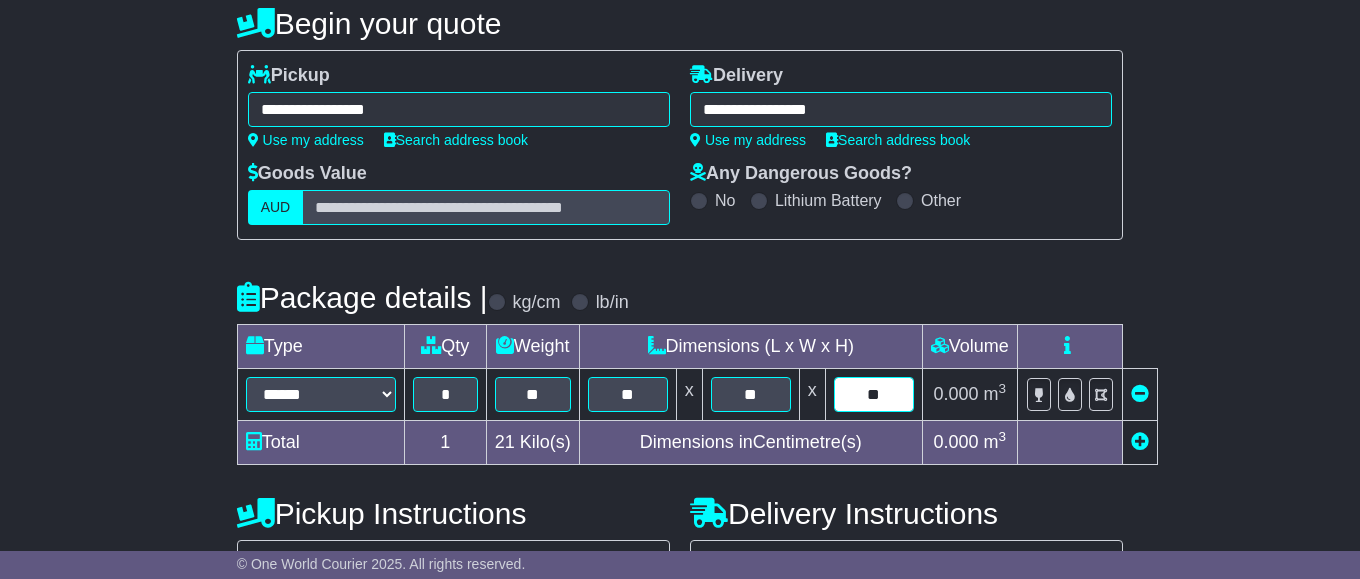 type on "**" 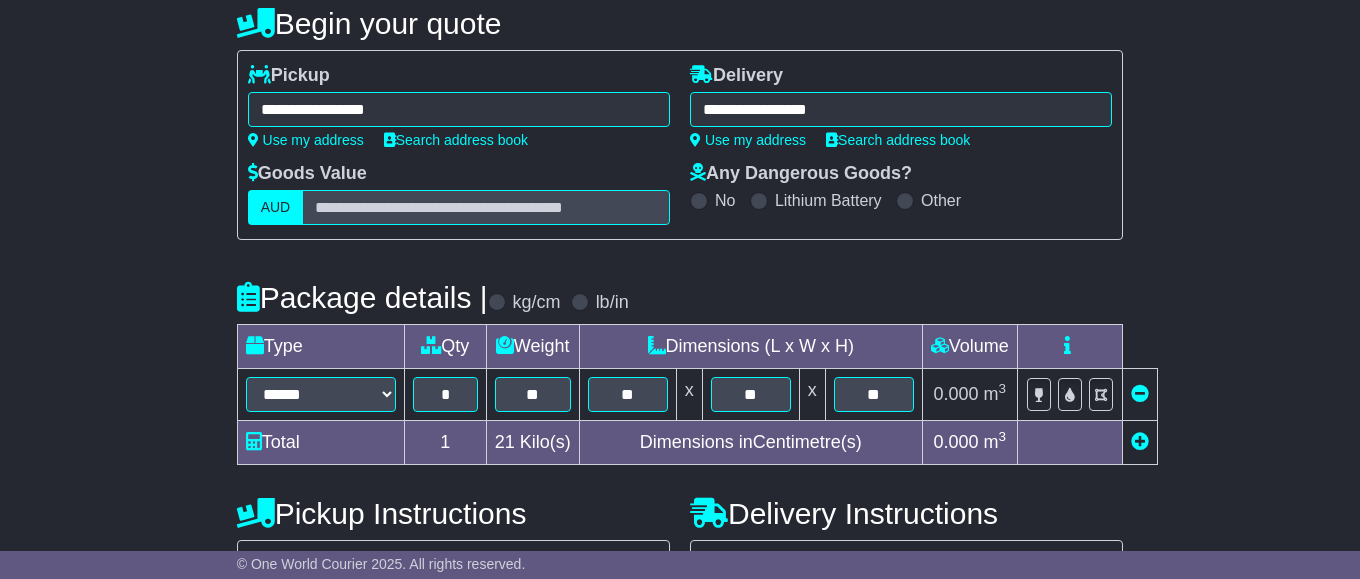 type 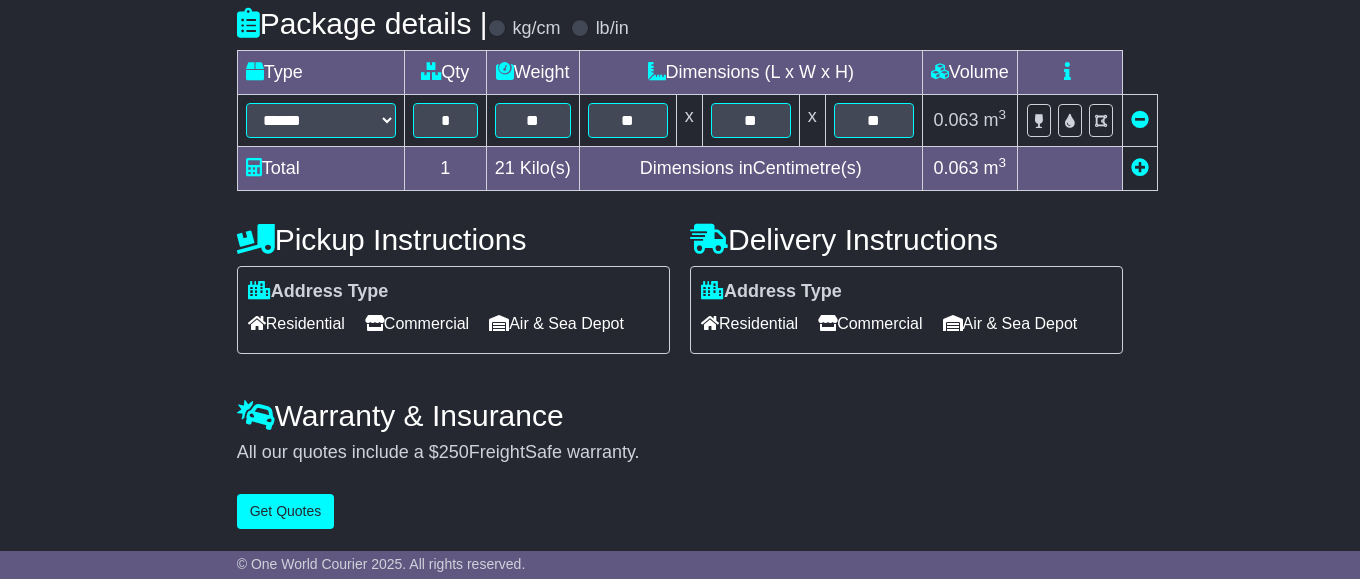click on "Residential" at bounding box center (296, 323) 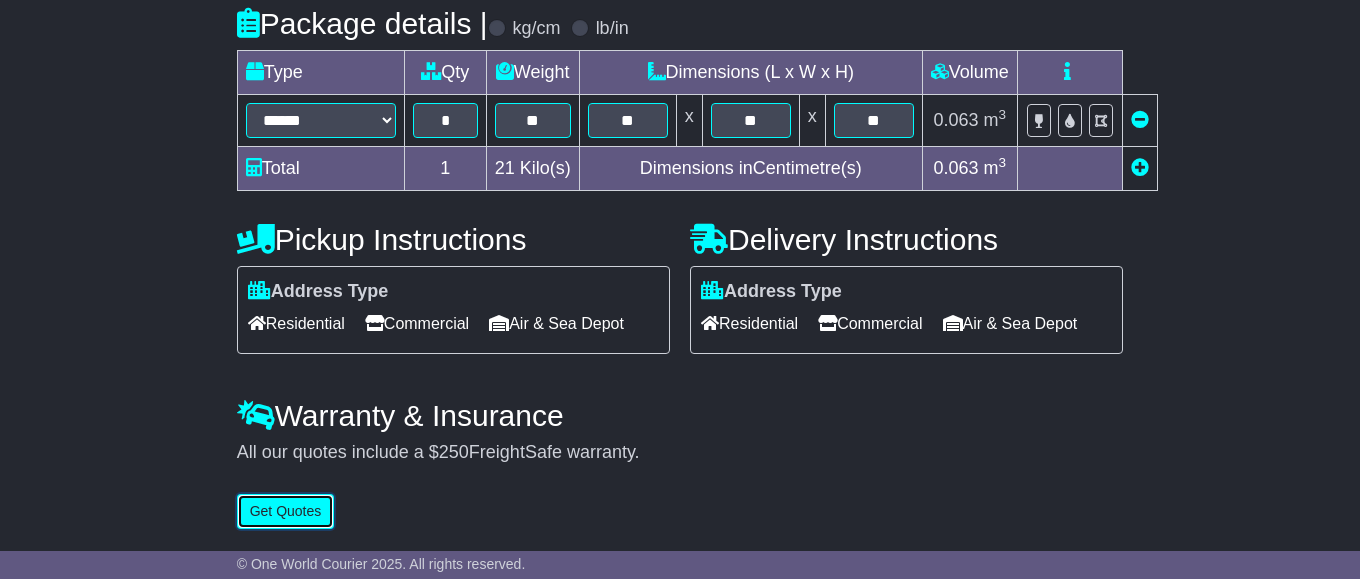 click on "Get Quotes" at bounding box center (286, 511) 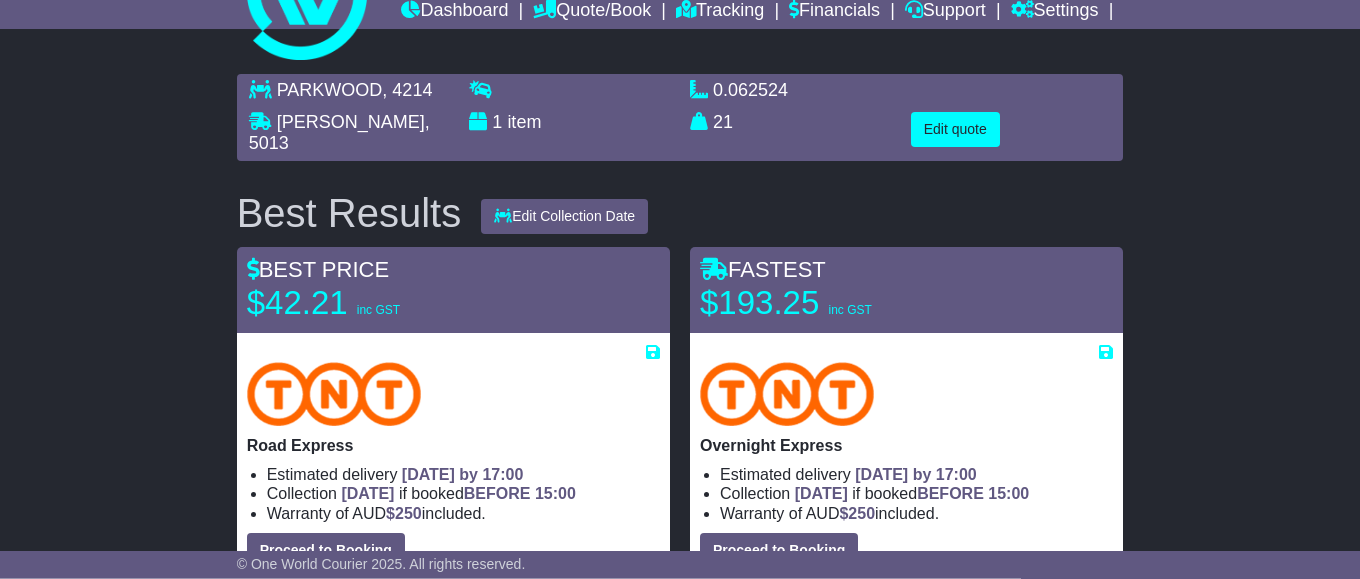 scroll, scrollTop: 0, scrollLeft: 0, axis: both 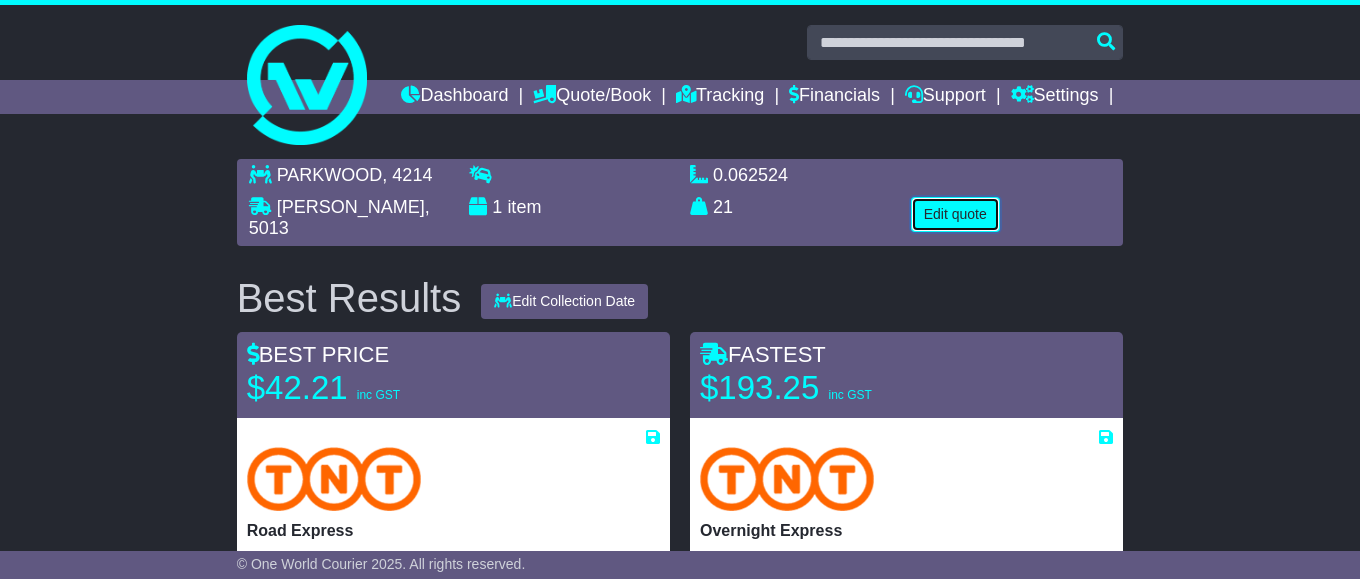 click on "Edit quote" at bounding box center [955, 214] 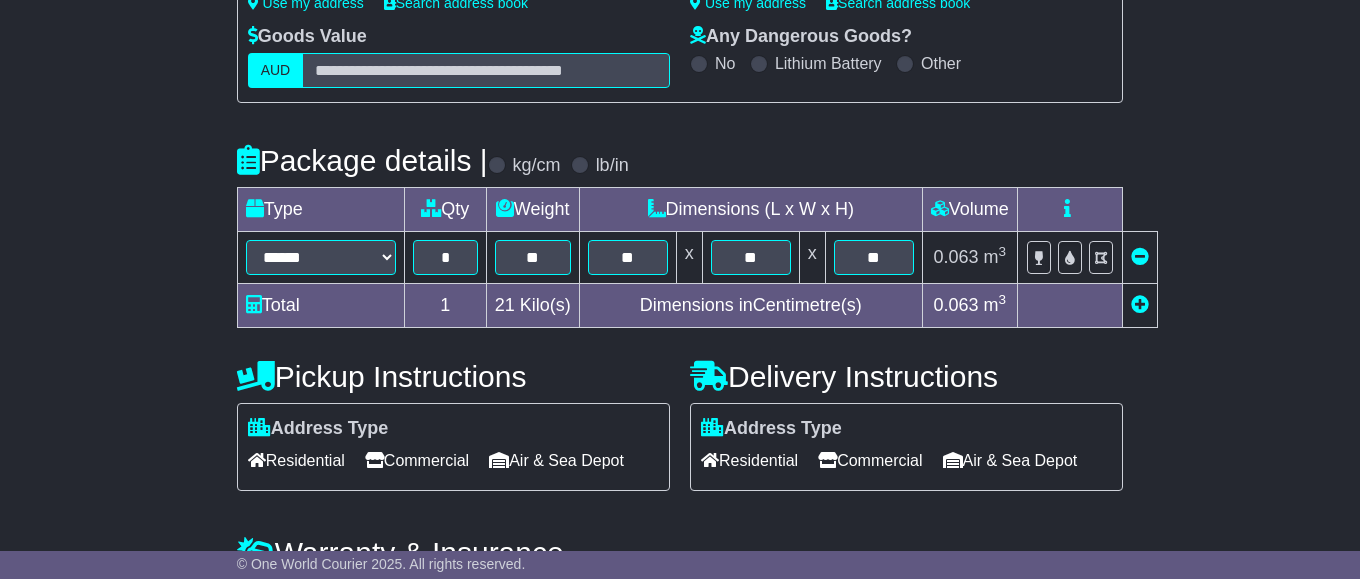 scroll, scrollTop: 545, scrollLeft: 0, axis: vertical 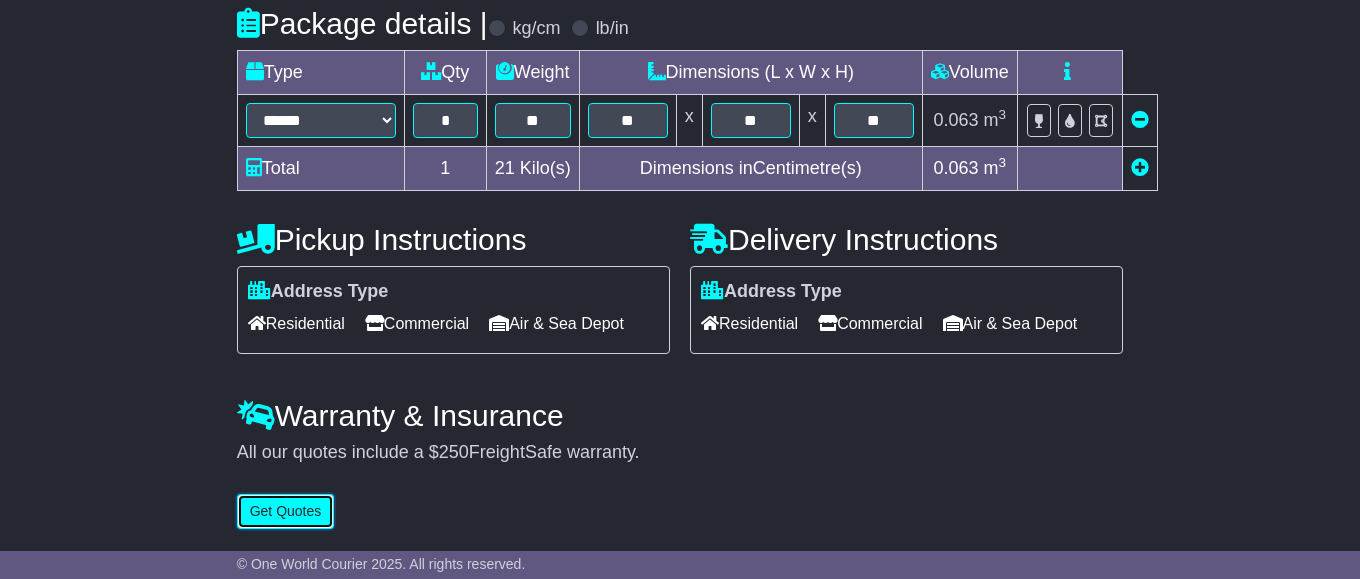 click on "Get Quotes" at bounding box center [286, 511] 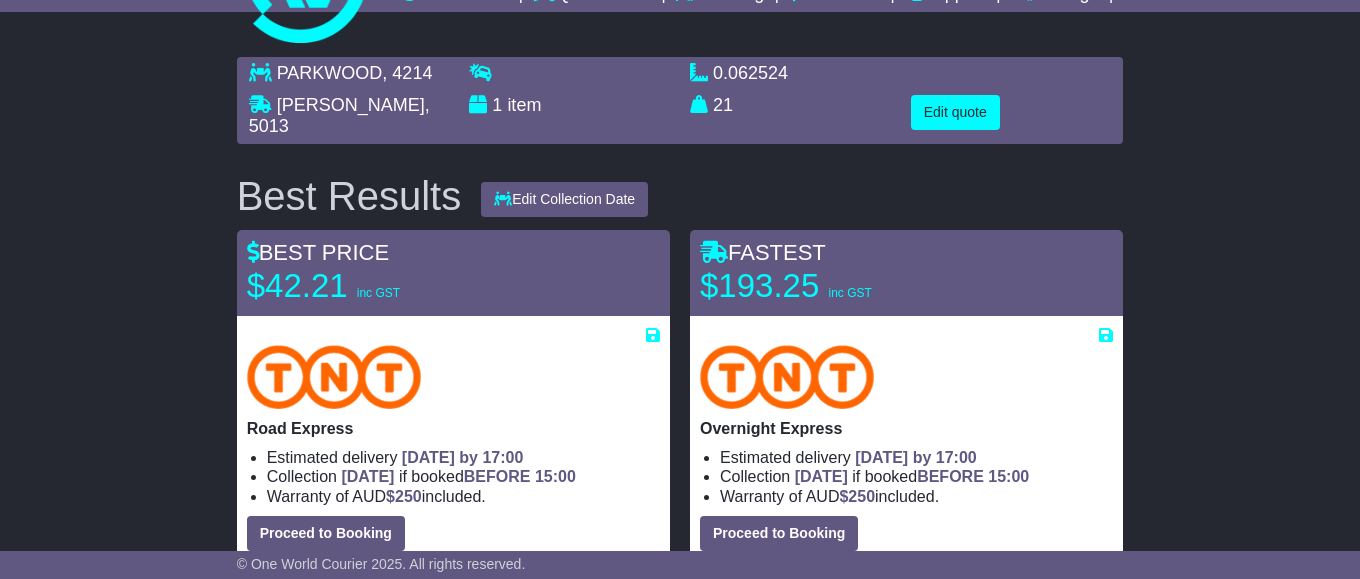 scroll, scrollTop: 0, scrollLeft: 0, axis: both 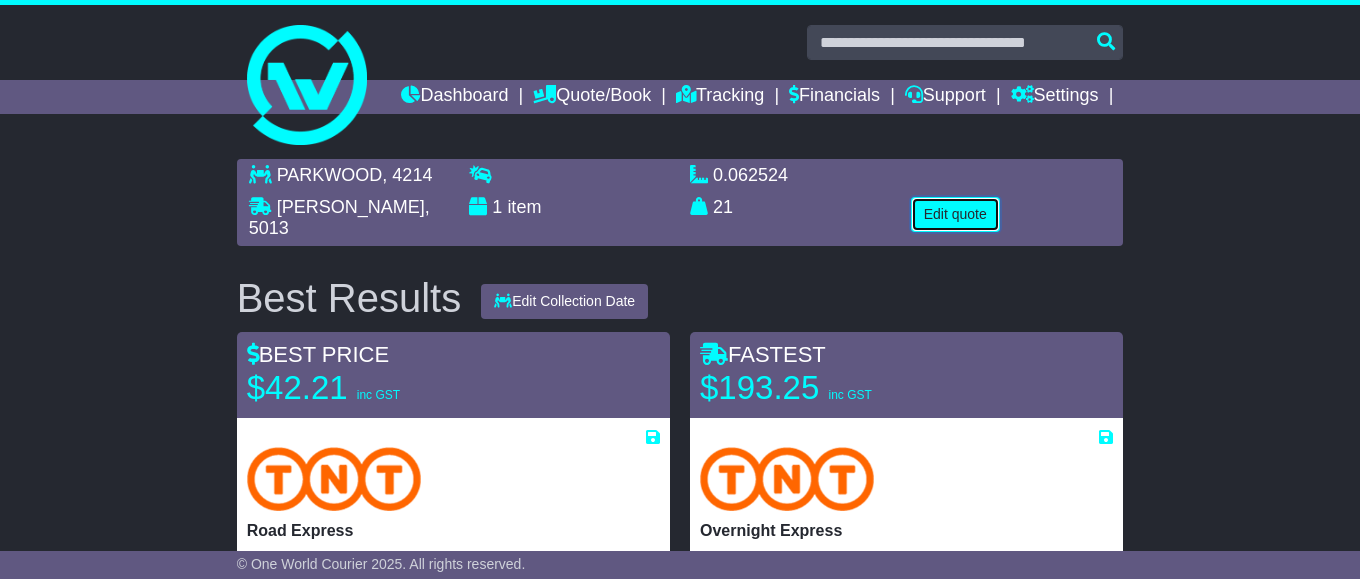 click on "Edit quote" at bounding box center (955, 214) 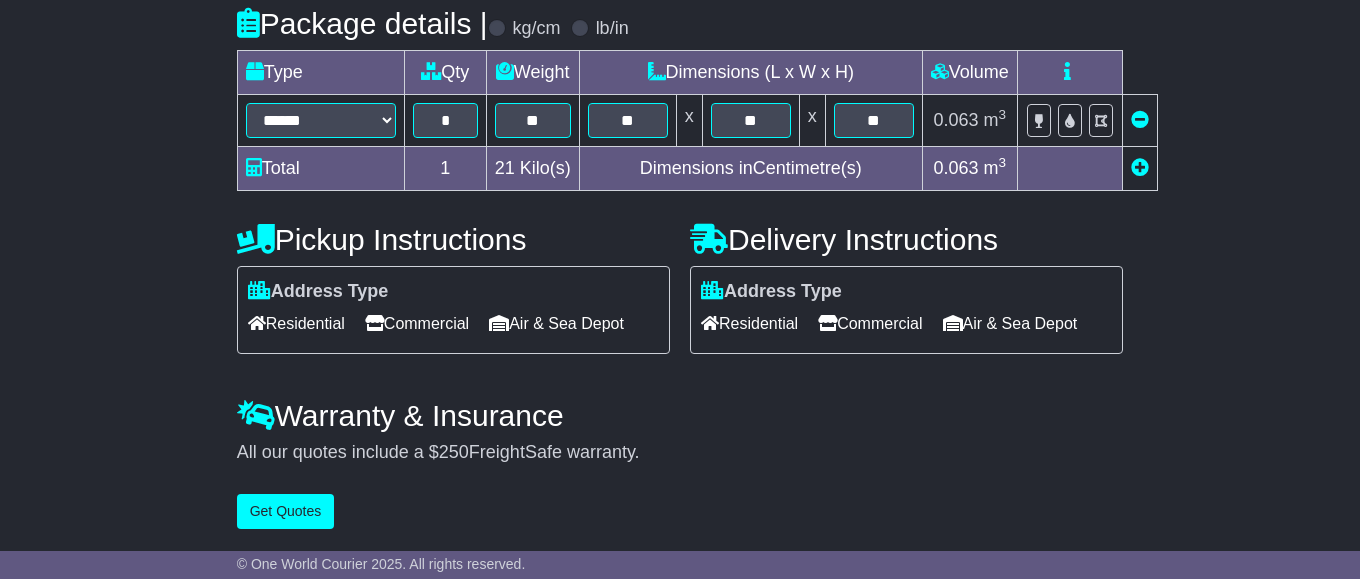 scroll, scrollTop: 545, scrollLeft: 0, axis: vertical 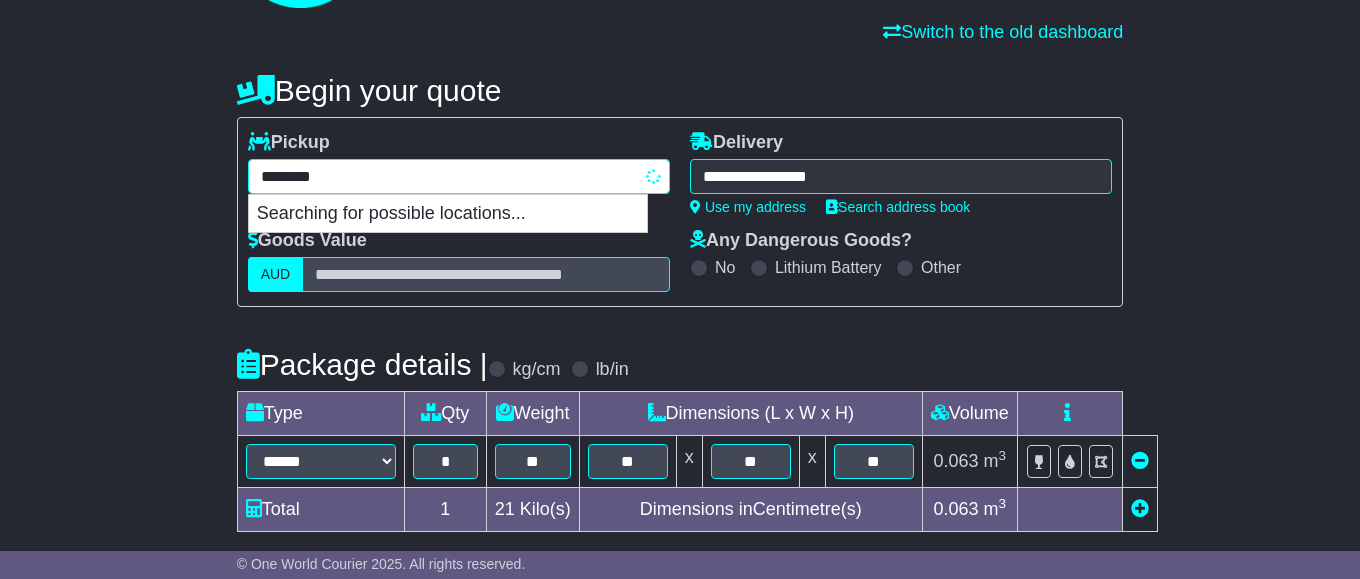click on "**********" at bounding box center (459, 176) 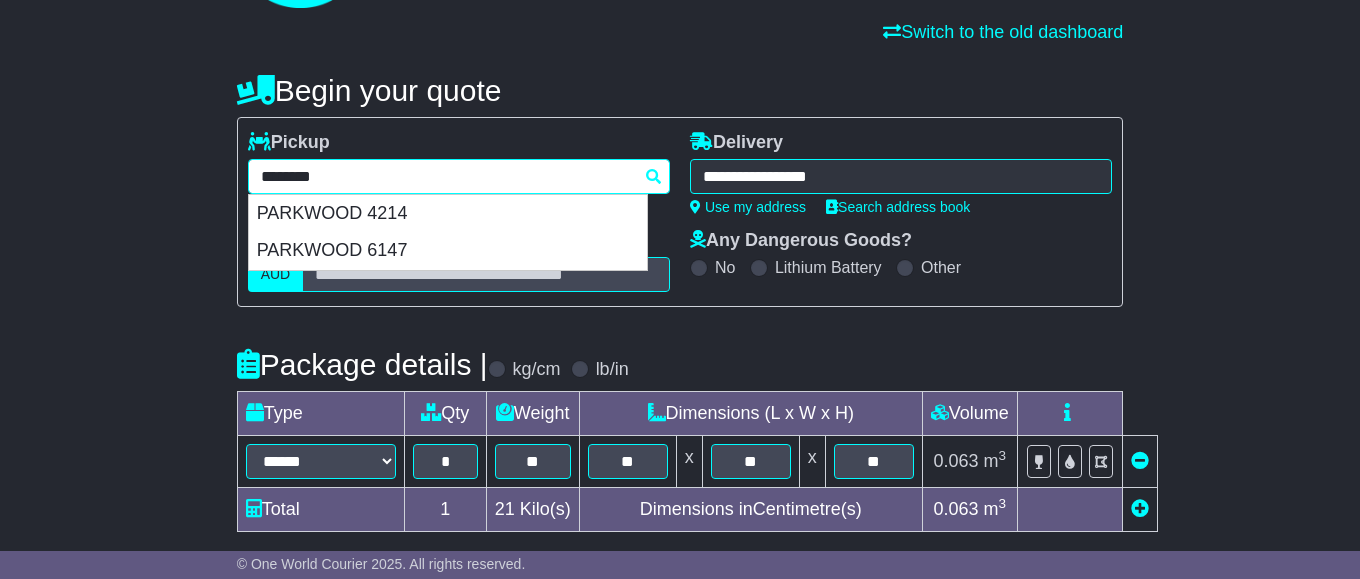 drag, startPoint x: 369, startPoint y: 211, endPoint x: 166, endPoint y: 210, distance: 203.00246 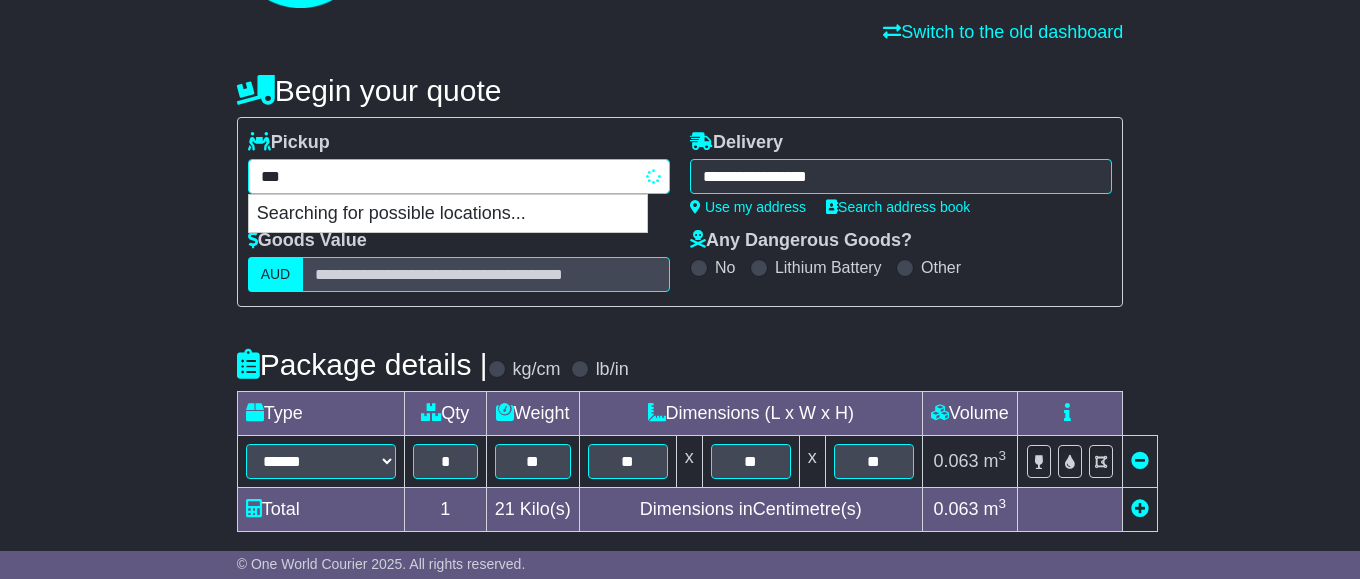 type on "****" 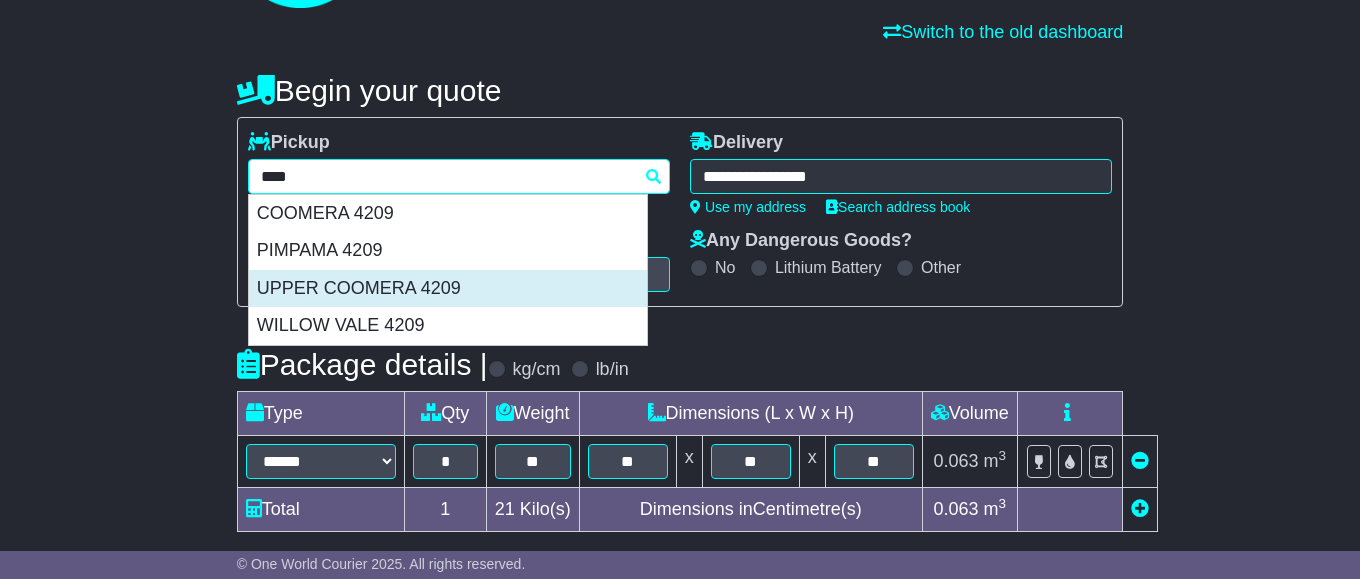 click on "UPPER COOMERA 4209" at bounding box center (448, 289) 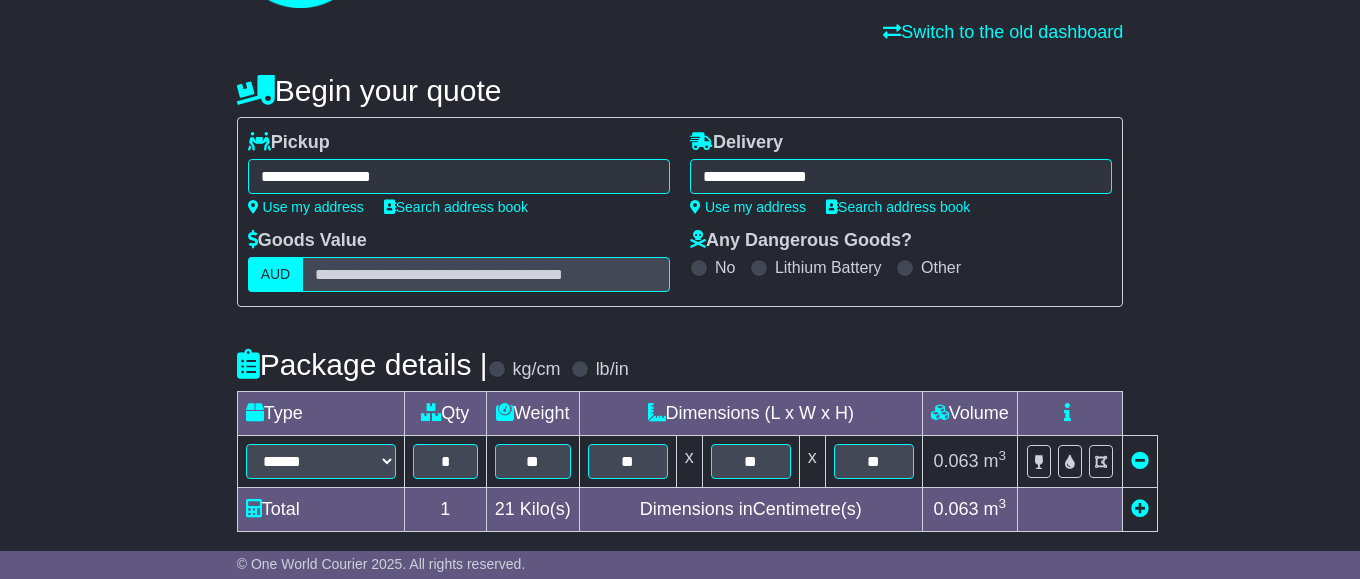 type on "**********" 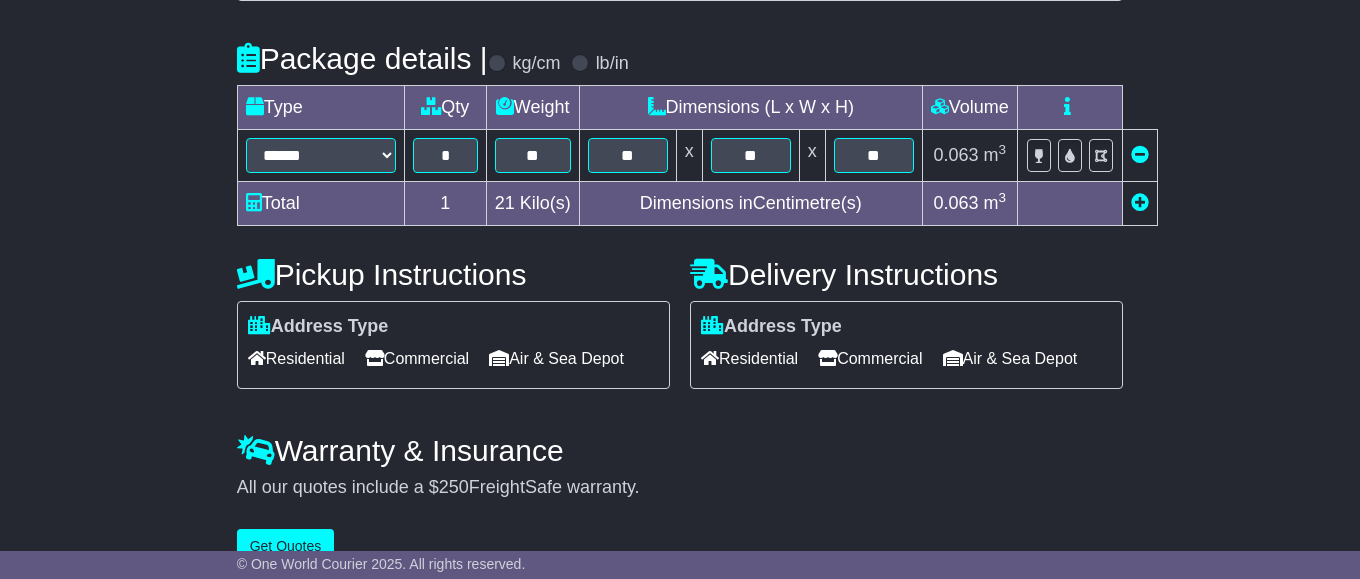 scroll, scrollTop: 545, scrollLeft: 0, axis: vertical 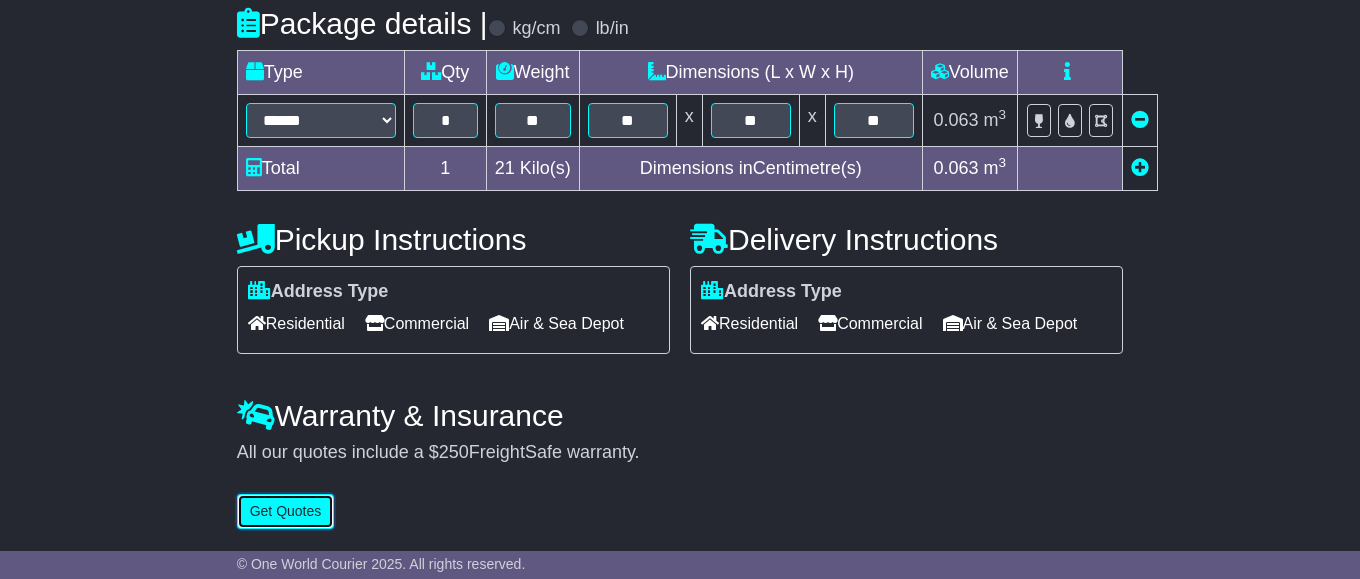 click on "Get Quotes" at bounding box center (286, 511) 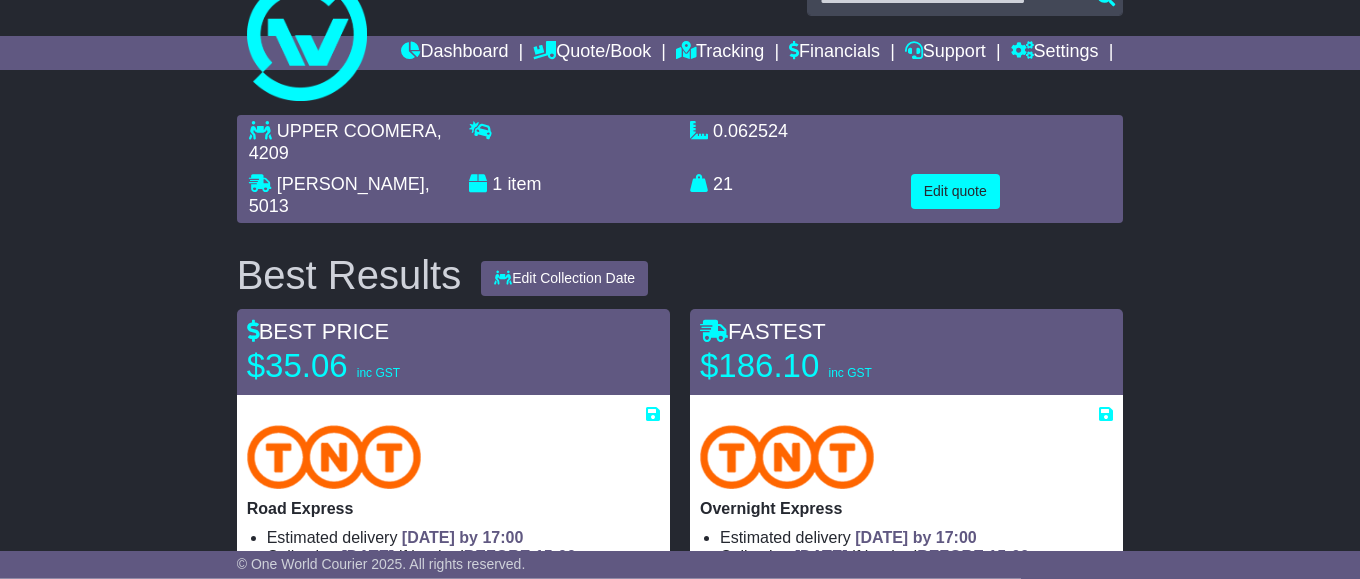 scroll, scrollTop: 0, scrollLeft: 0, axis: both 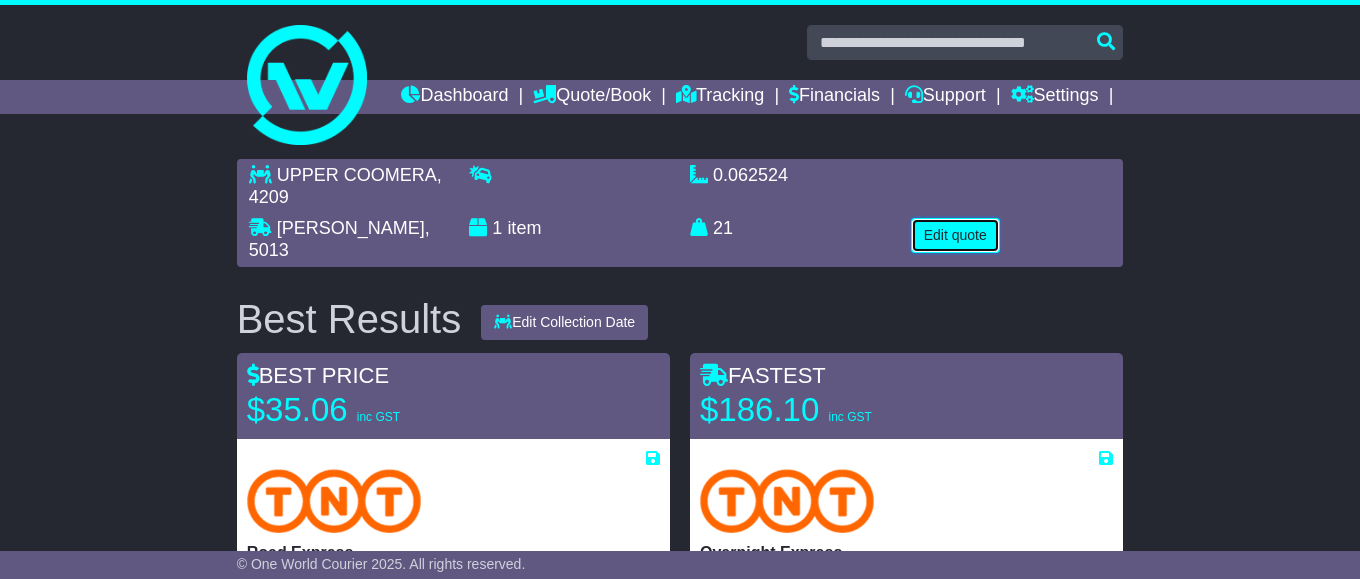 click on "Edit quote" at bounding box center (955, 235) 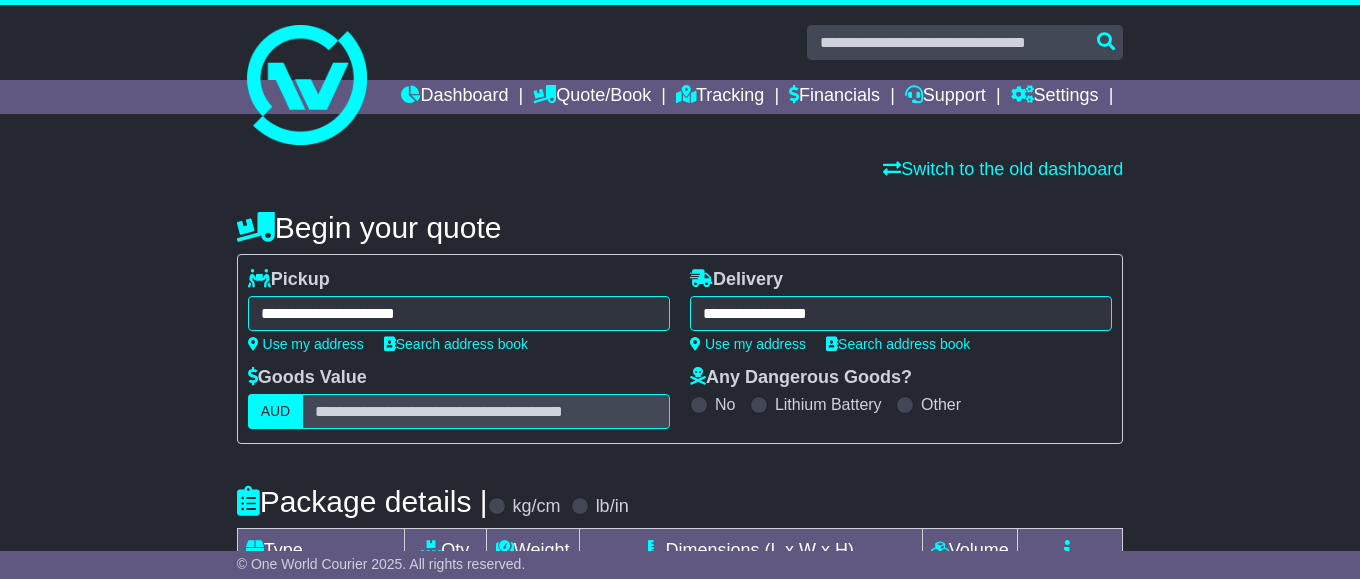 click on "**********" at bounding box center (459, 313) 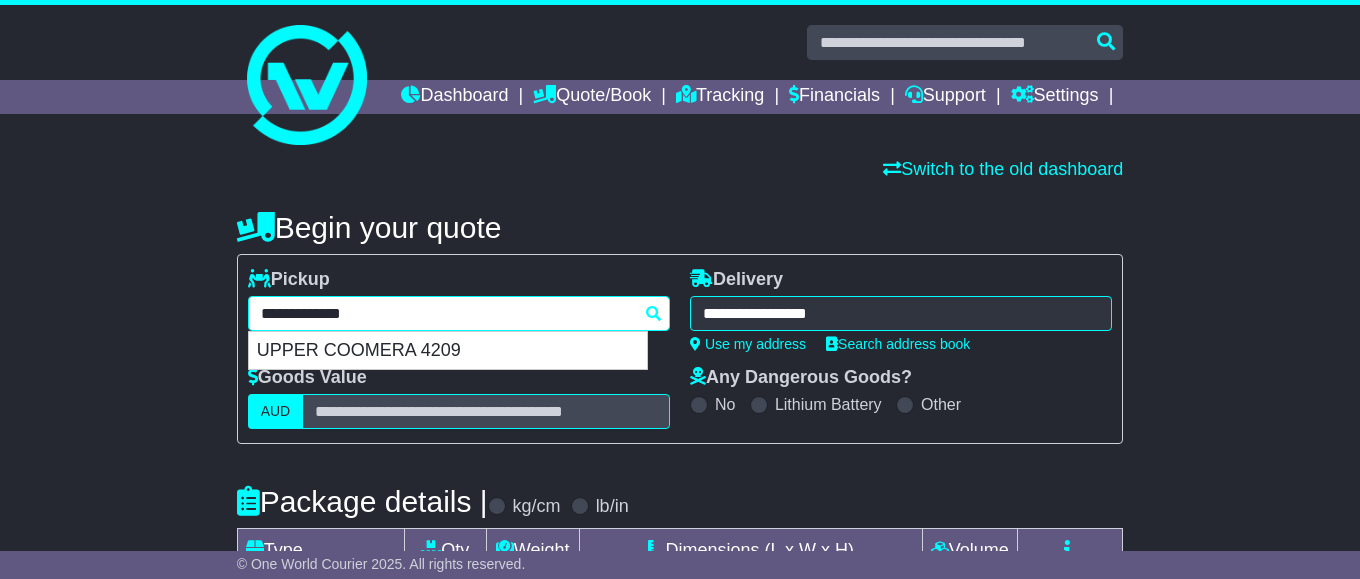 drag, startPoint x: 426, startPoint y: 341, endPoint x: 177, endPoint y: 341, distance: 249 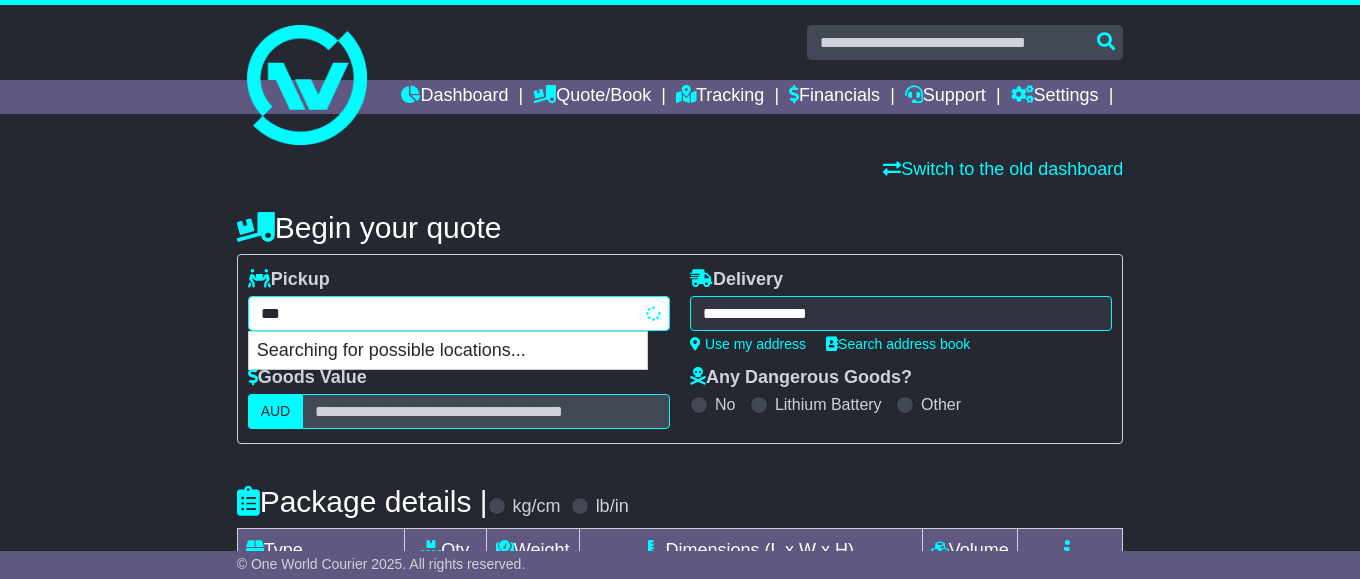 type on "****" 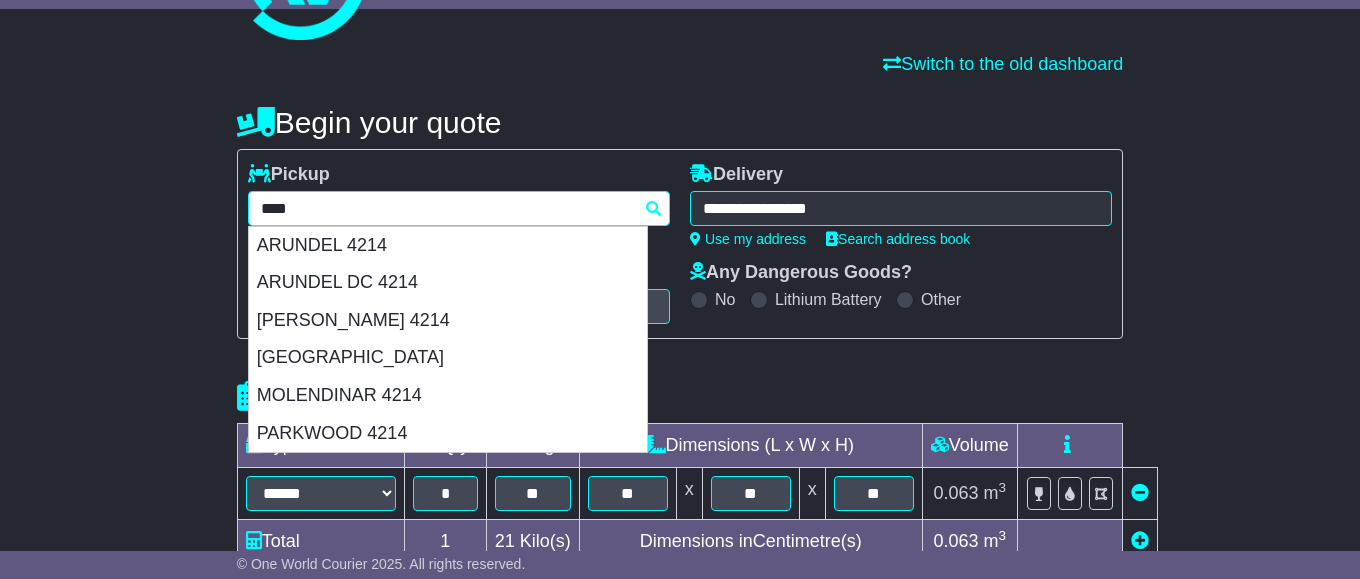 scroll, scrollTop: 204, scrollLeft: 0, axis: vertical 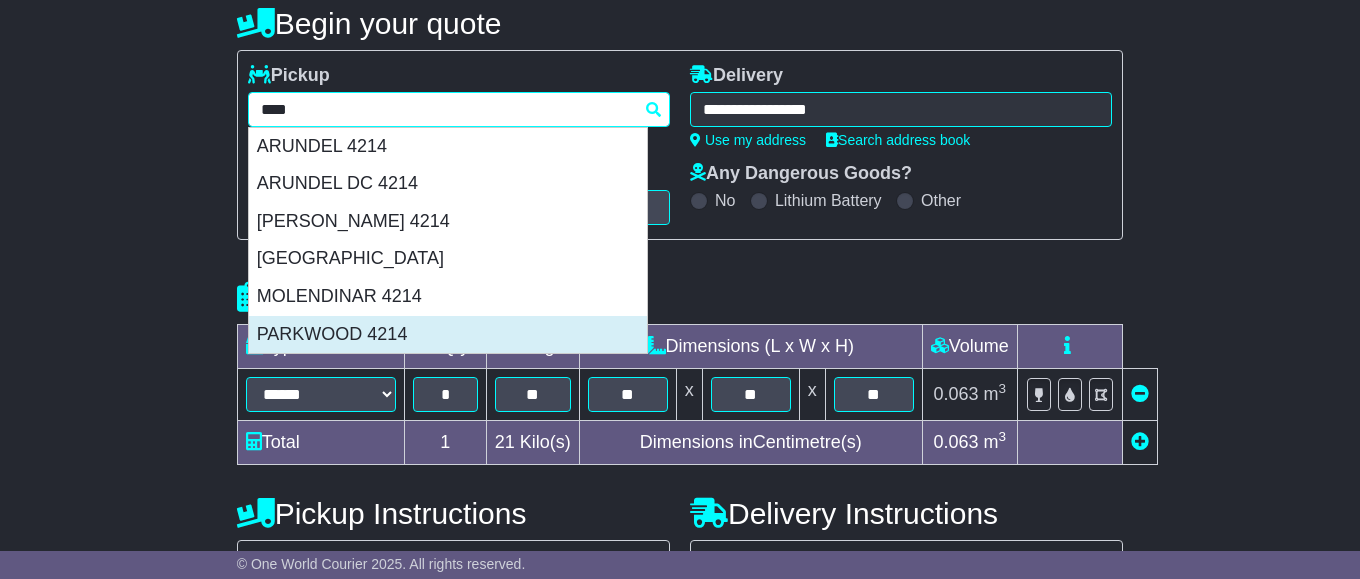 click on "PARKWOOD 4214" at bounding box center (448, 335) 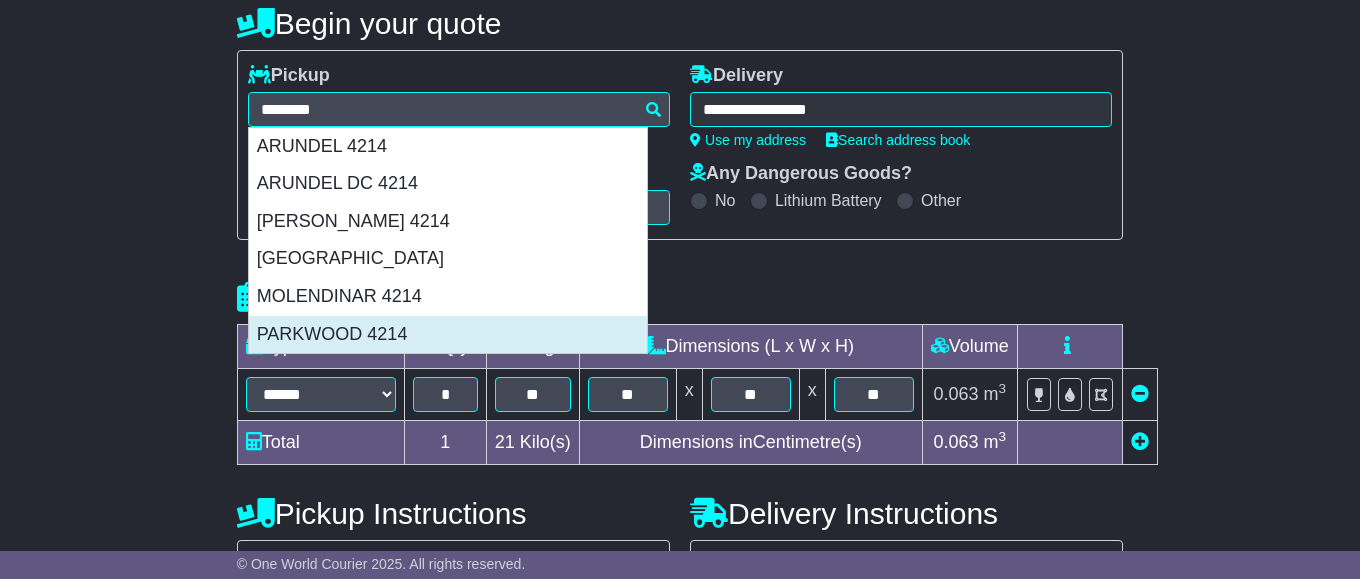 type on "**********" 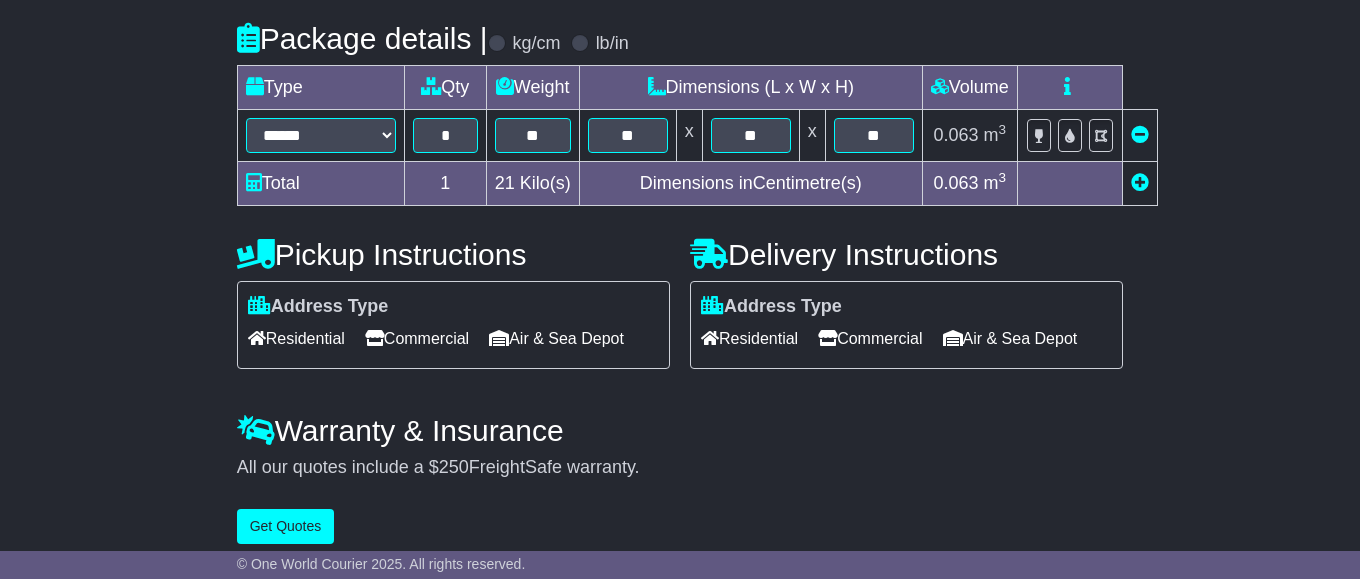 scroll, scrollTop: 510, scrollLeft: 0, axis: vertical 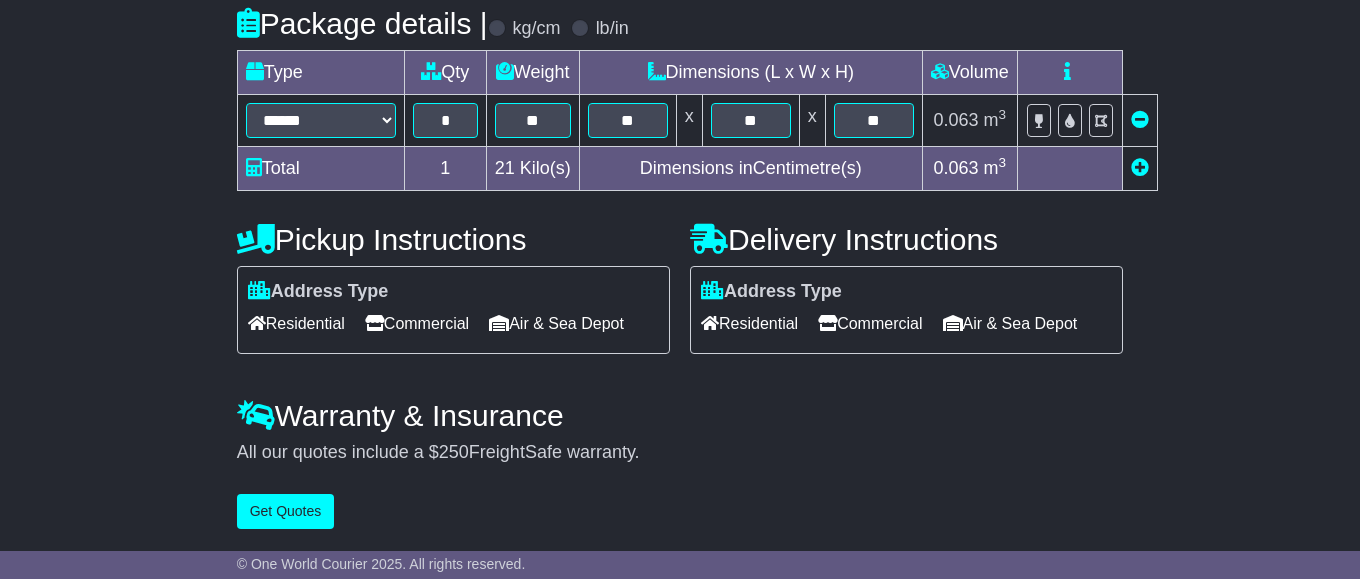 click on "Residential" at bounding box center [296, 323] 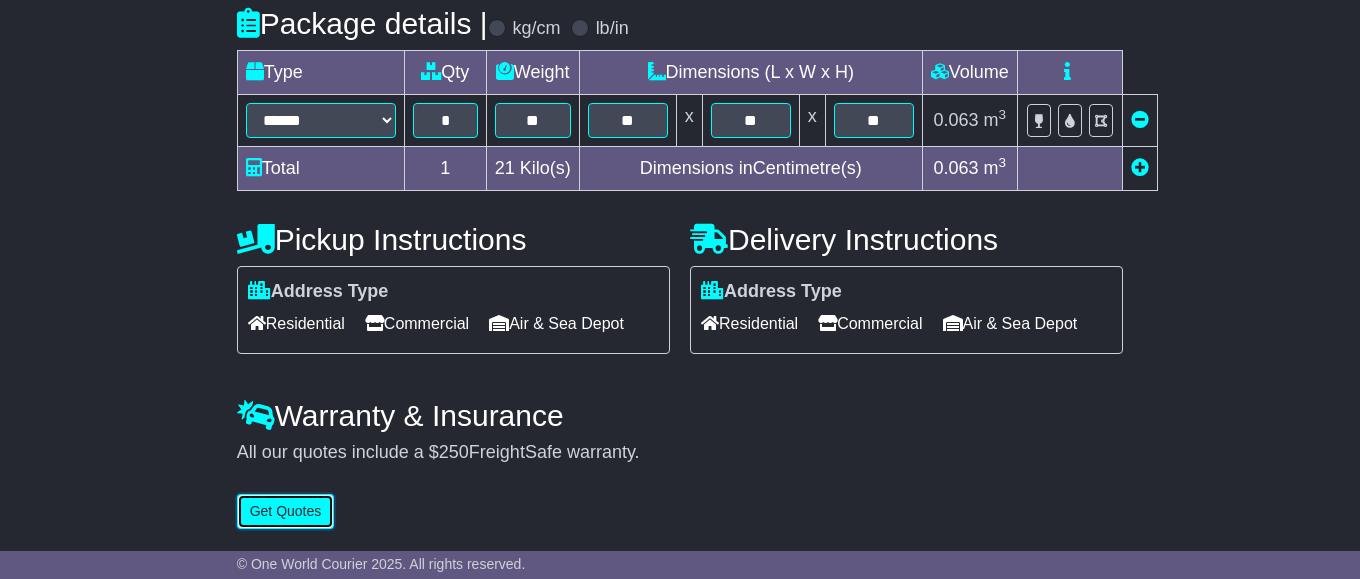 click on "Get Quotes" at bounding box center [286, 511] 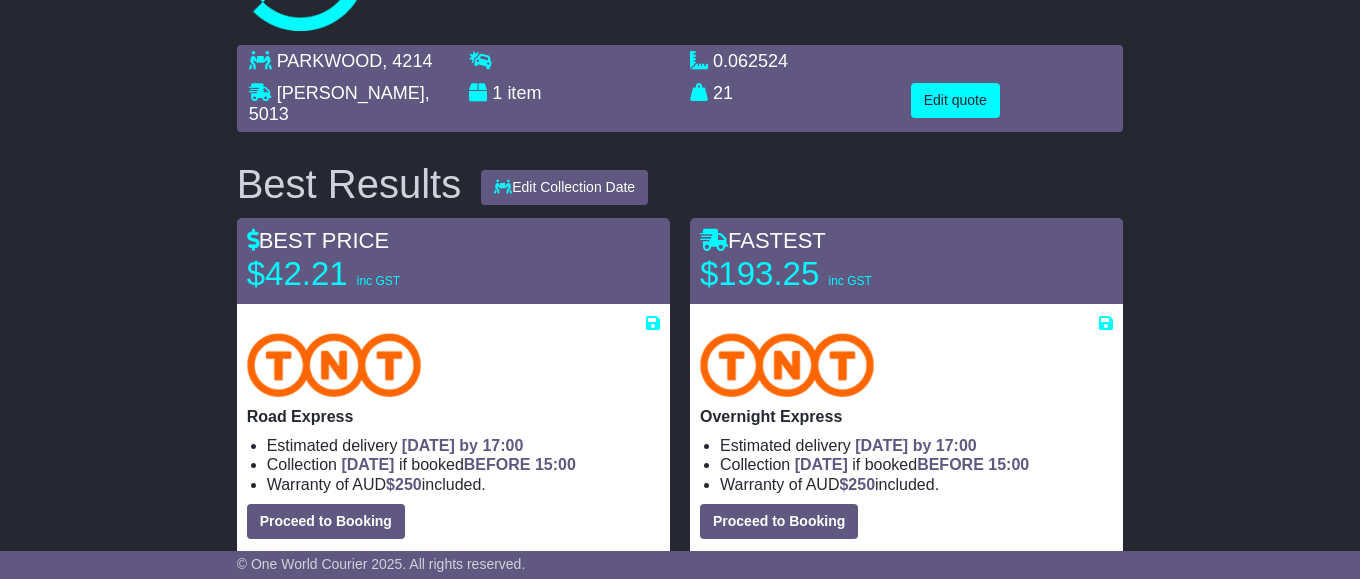 scroll, scrollTop: 0, scrollLeft: 0, axis: both 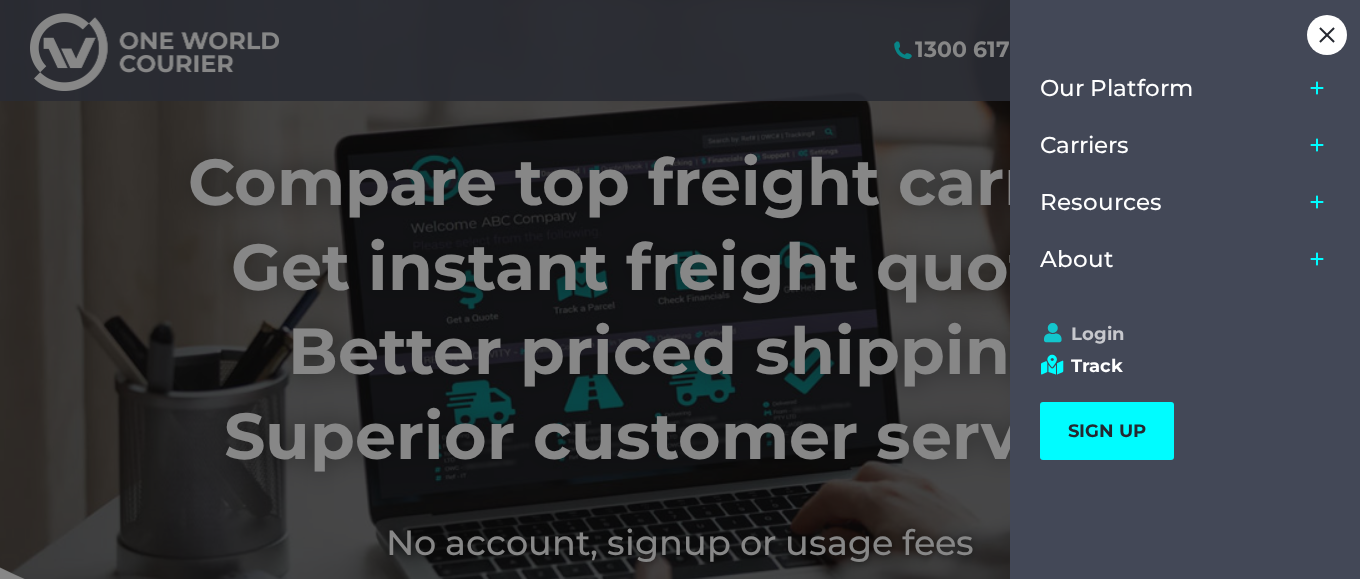click on "Login" at bounding box center (1176, 334) 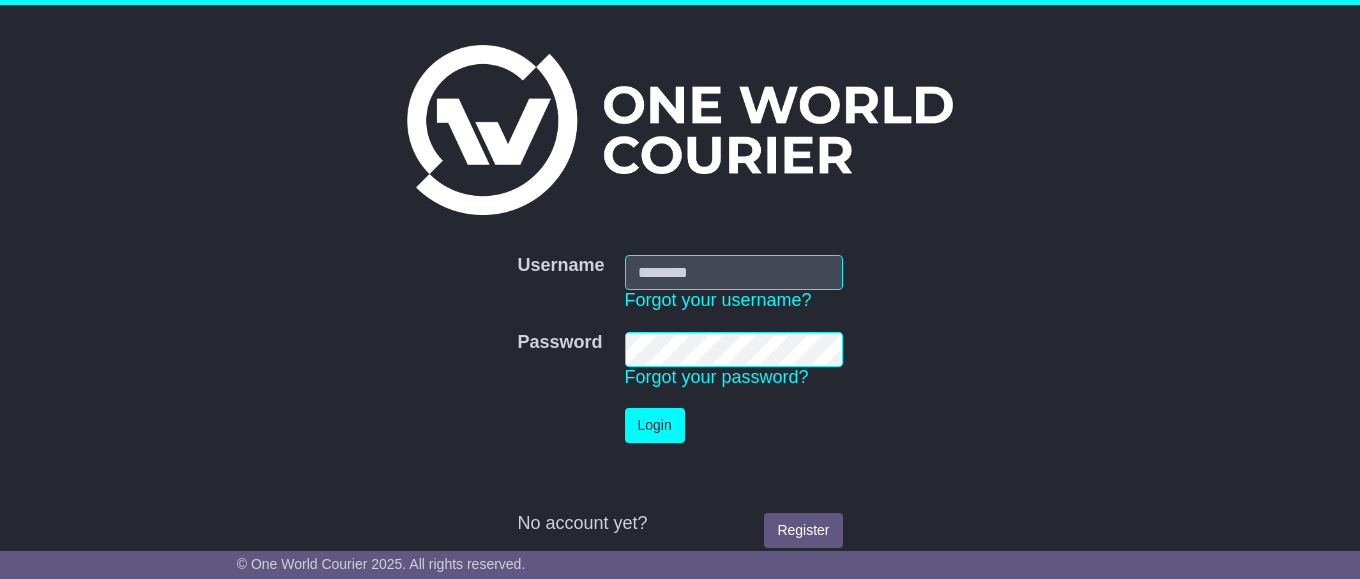 scroll, scrollTop: 0, scrollLeft: 0, axis: both 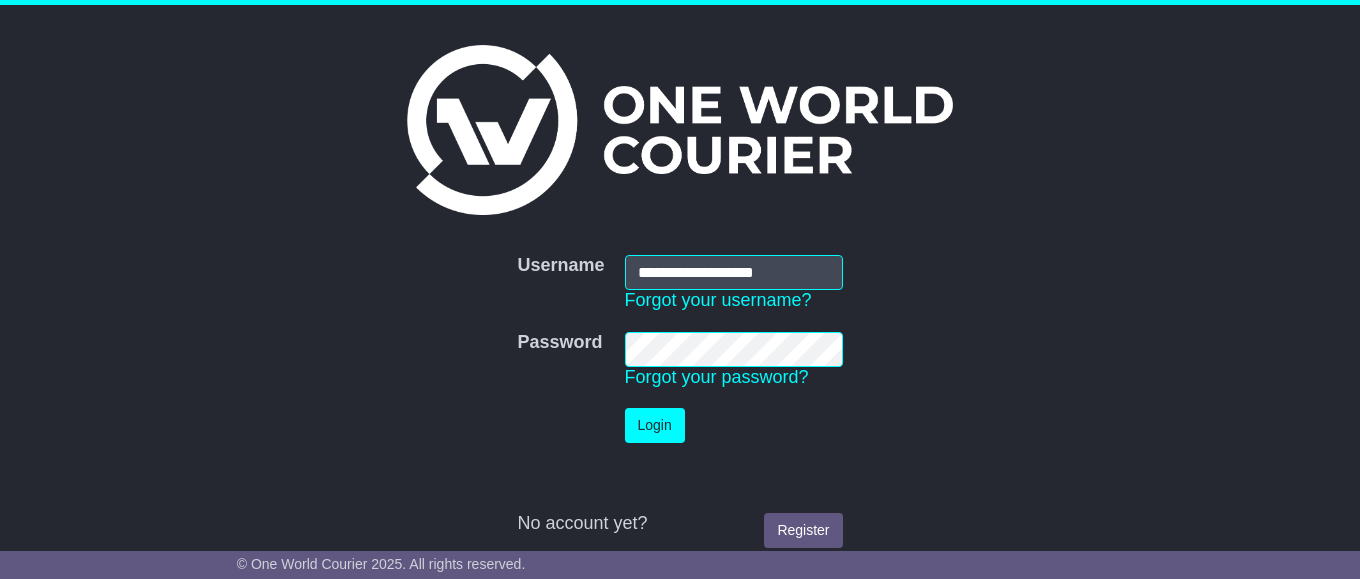 type on "**********" 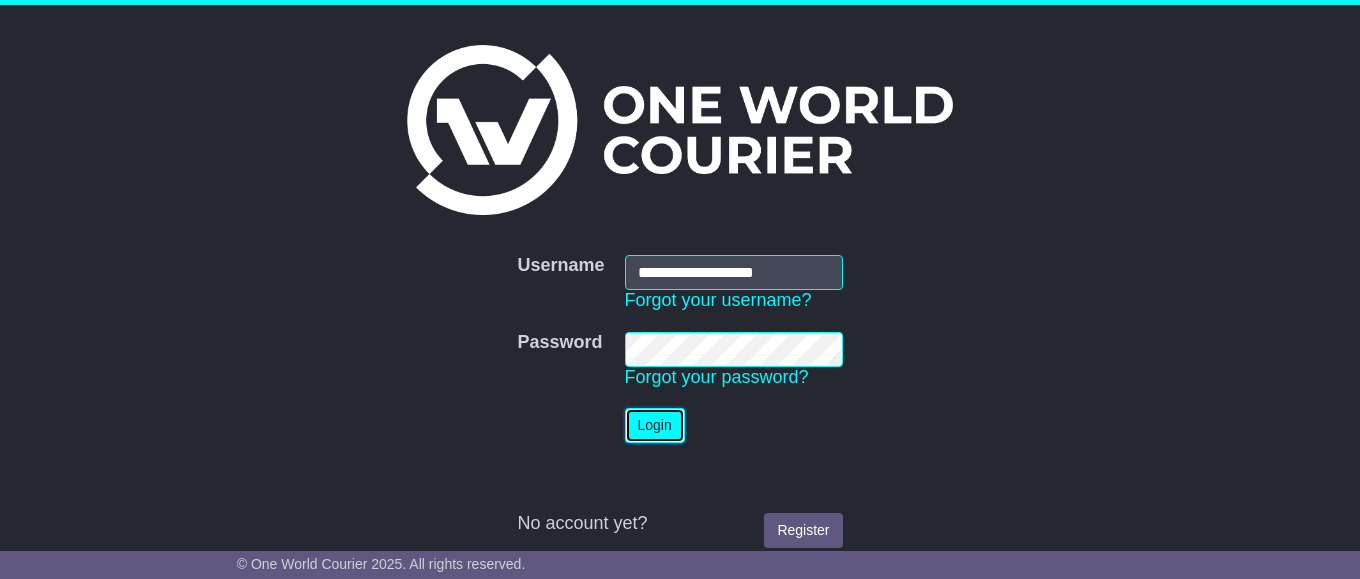 click on "Login" at bounding box center [655, 425] 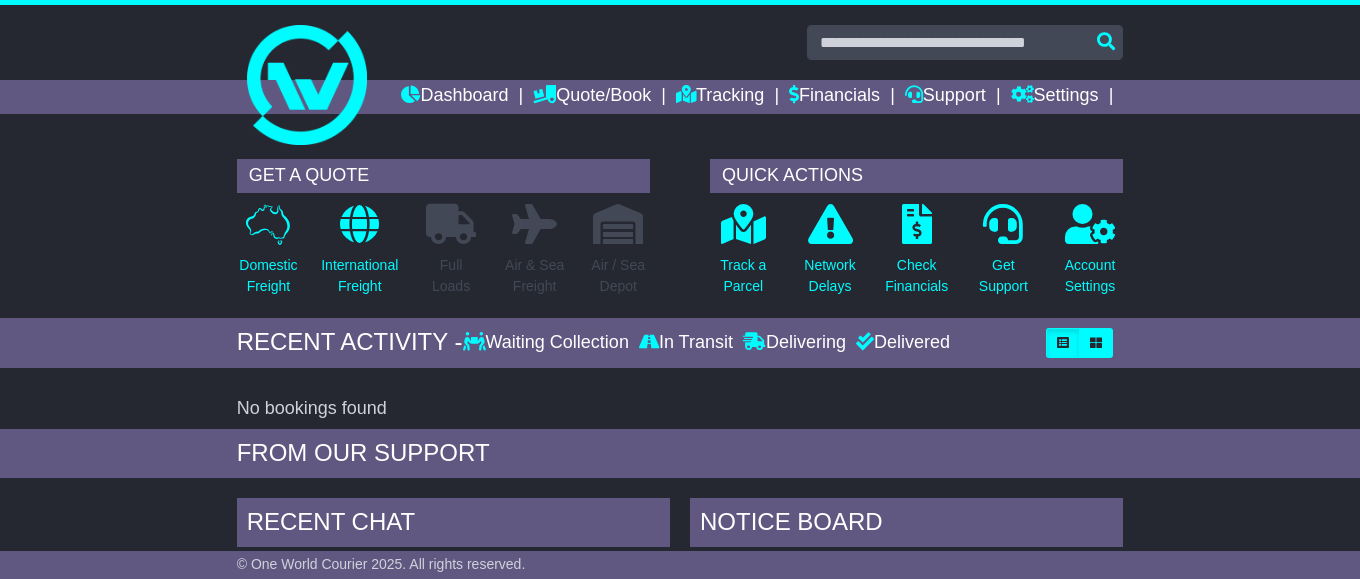 scroll, scrollTop: 0, scrollLeft: 0, axis: both 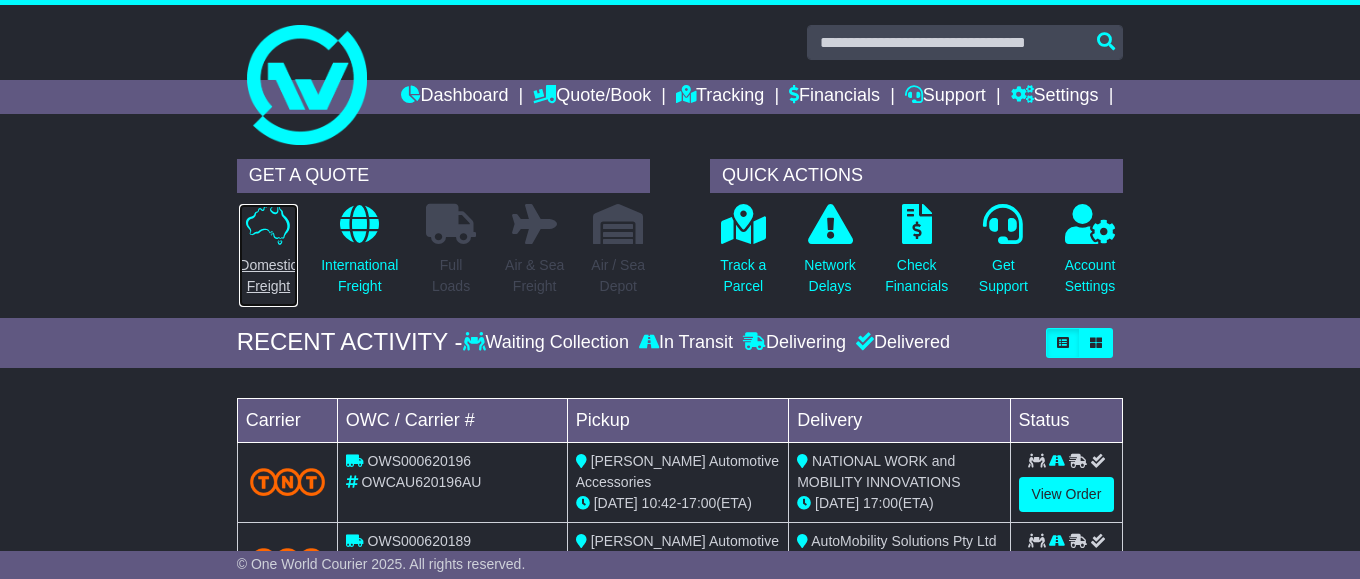click on "Domestic Freight" at bounding box center [268, 255] 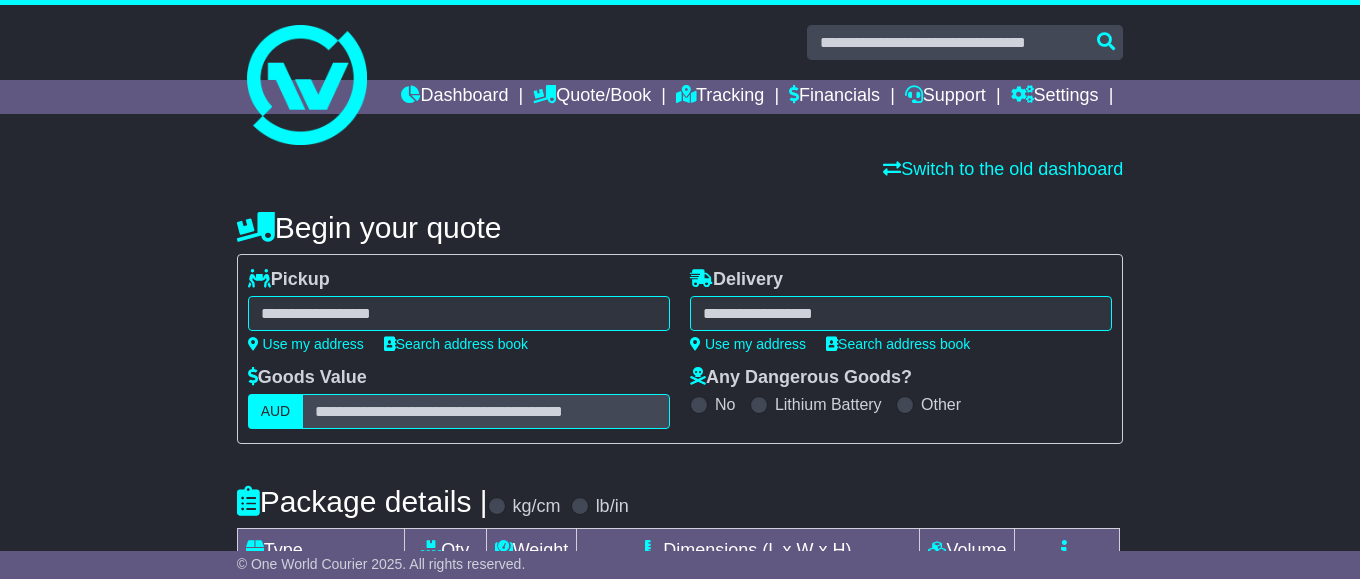 scroll, scrollTop: 0, scrollLeft: 0, axis: both 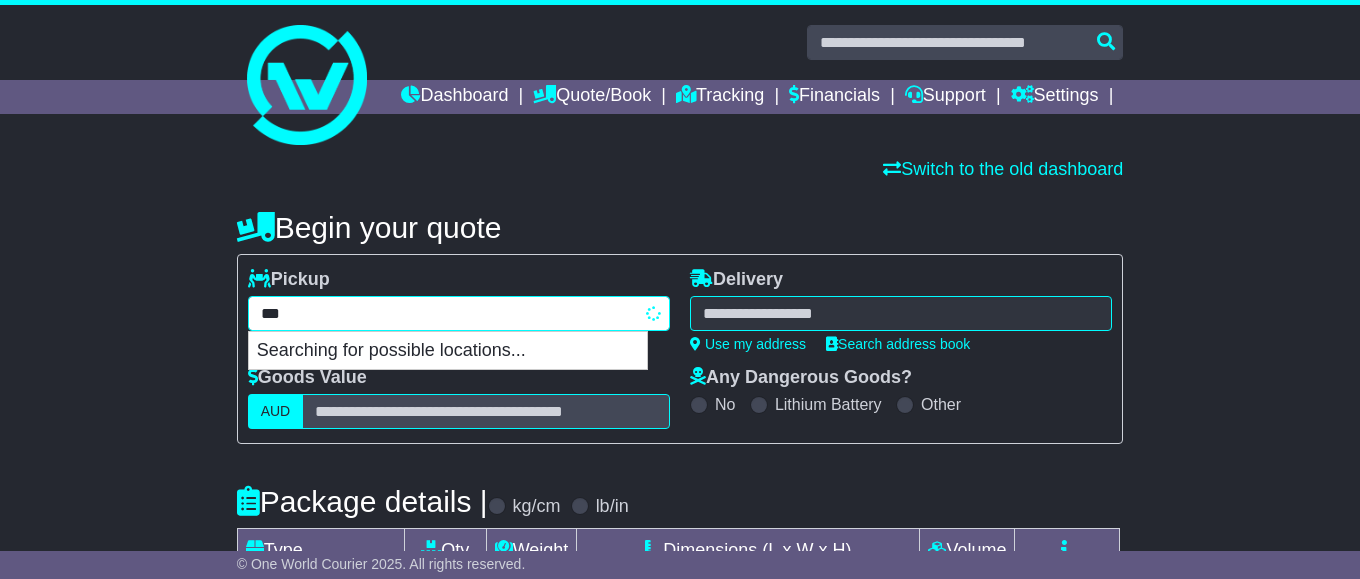 type on "****" 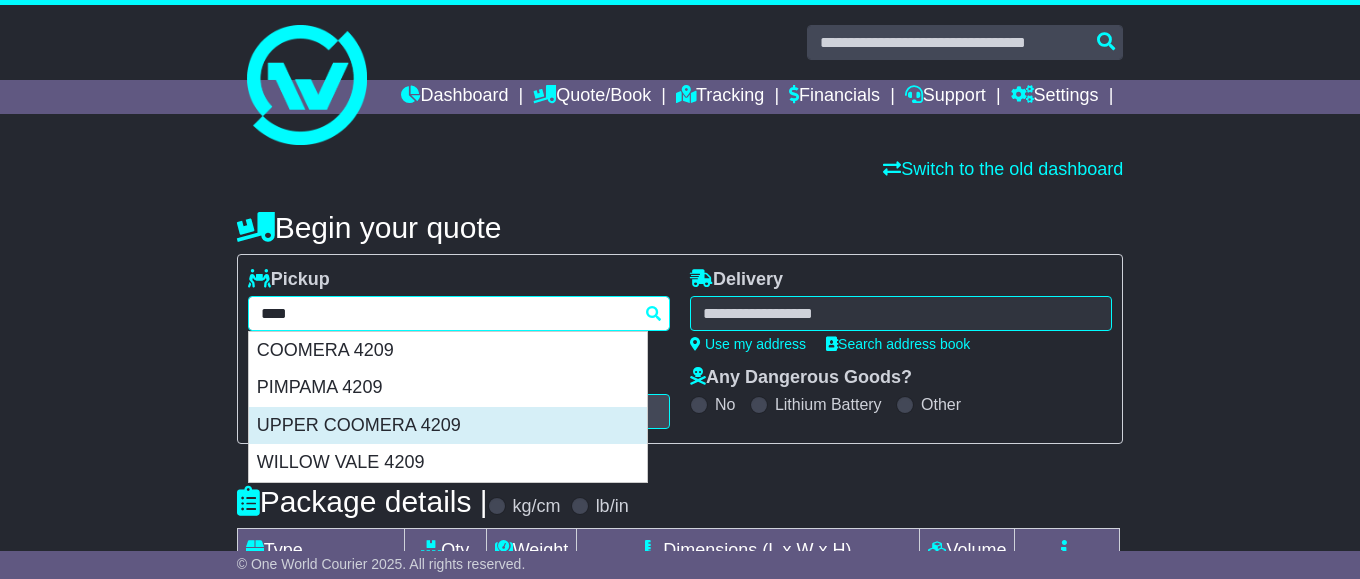 click on "UPPER COOMERA 4209" at bounding box center (448, 426) 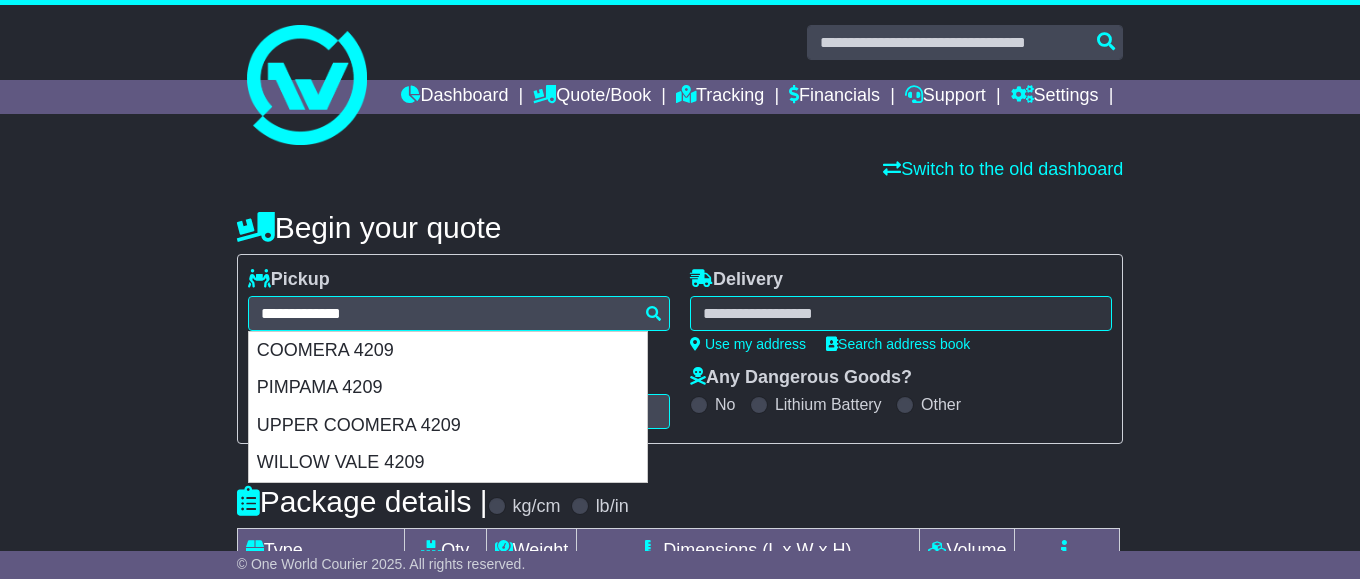 type on "**********" 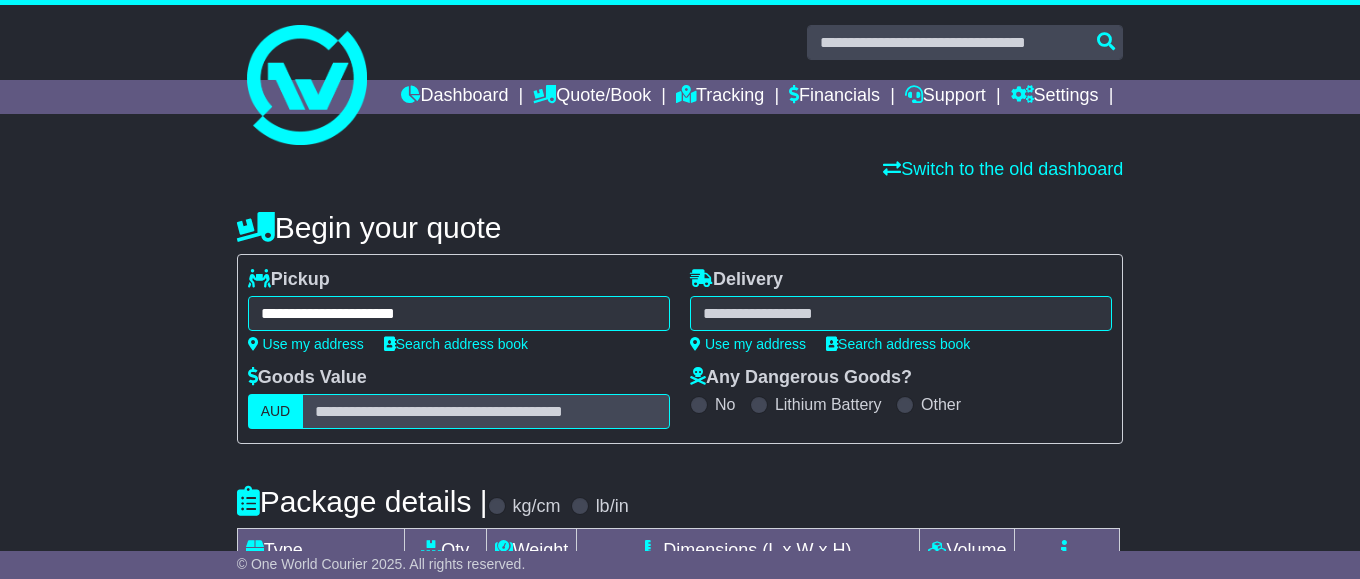 click at bounding box center (901, 313) 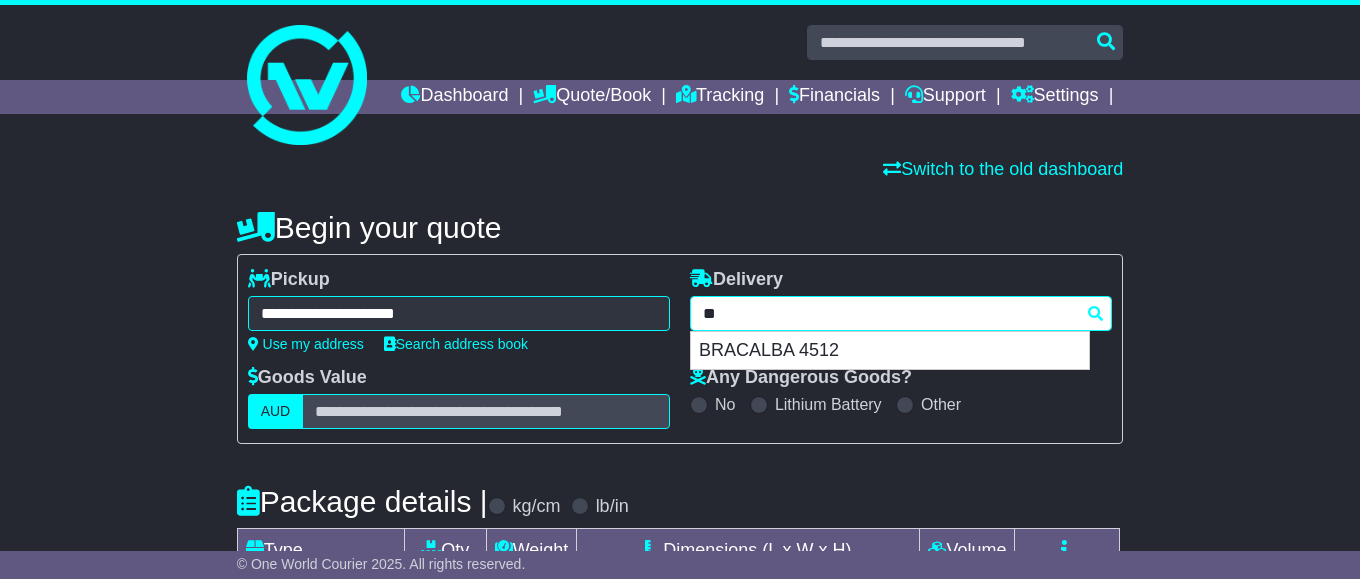 type on "*" 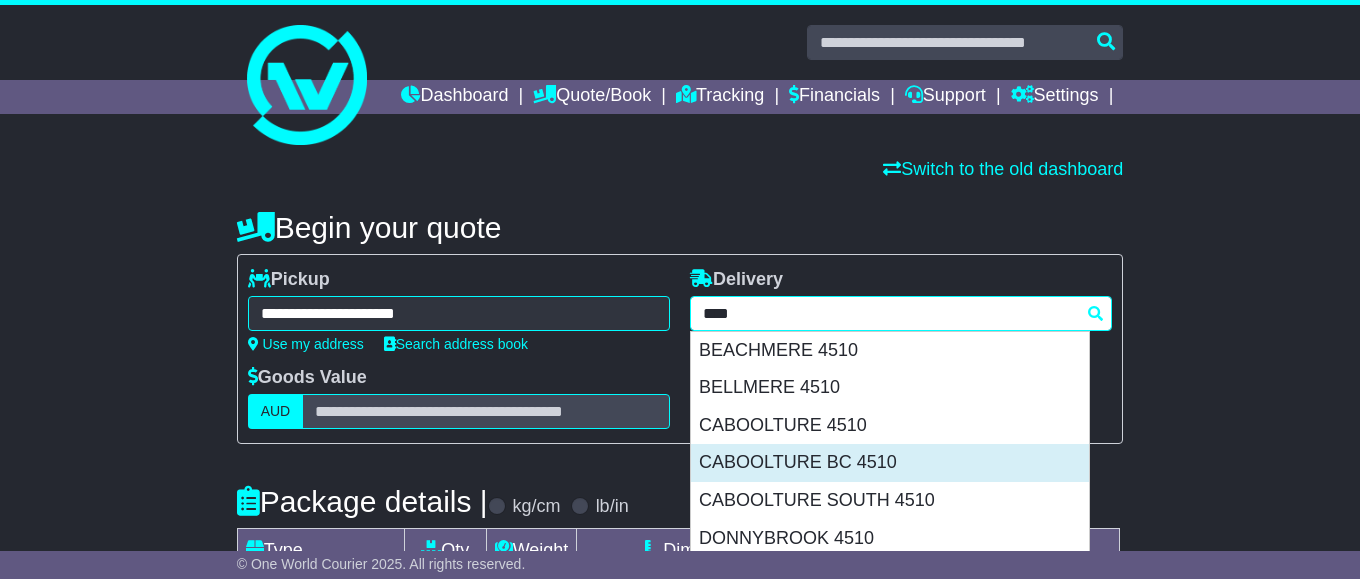 click on "CABOOLTURE BC 4510" at bounding box center [890, 463] 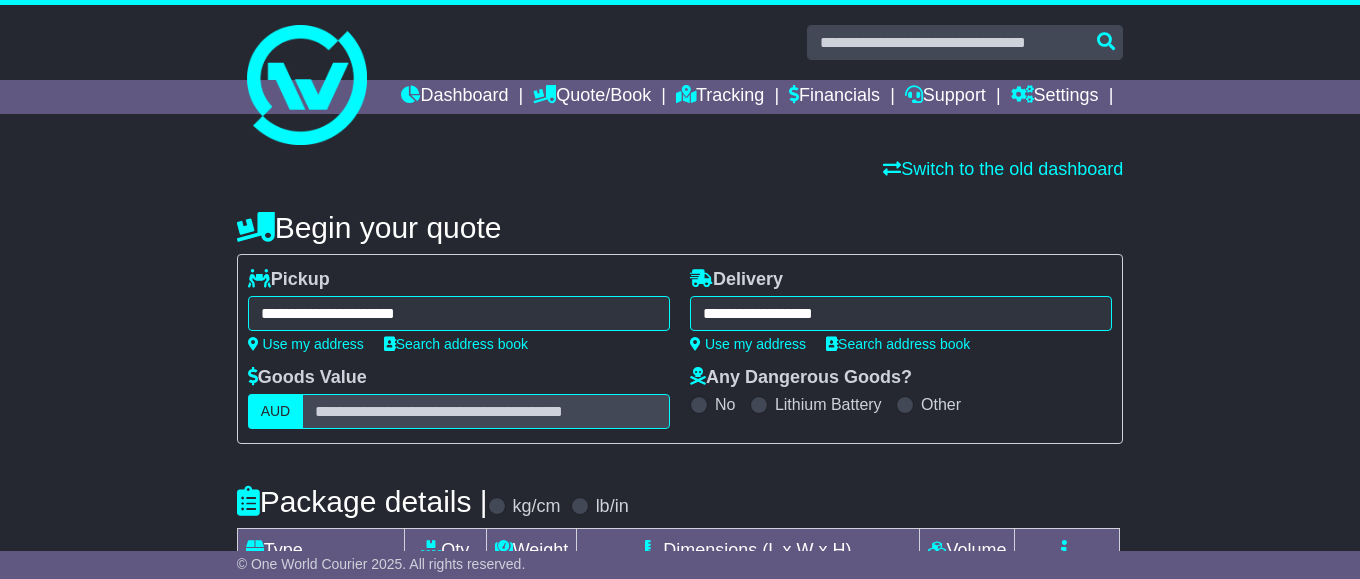 type on "**********" 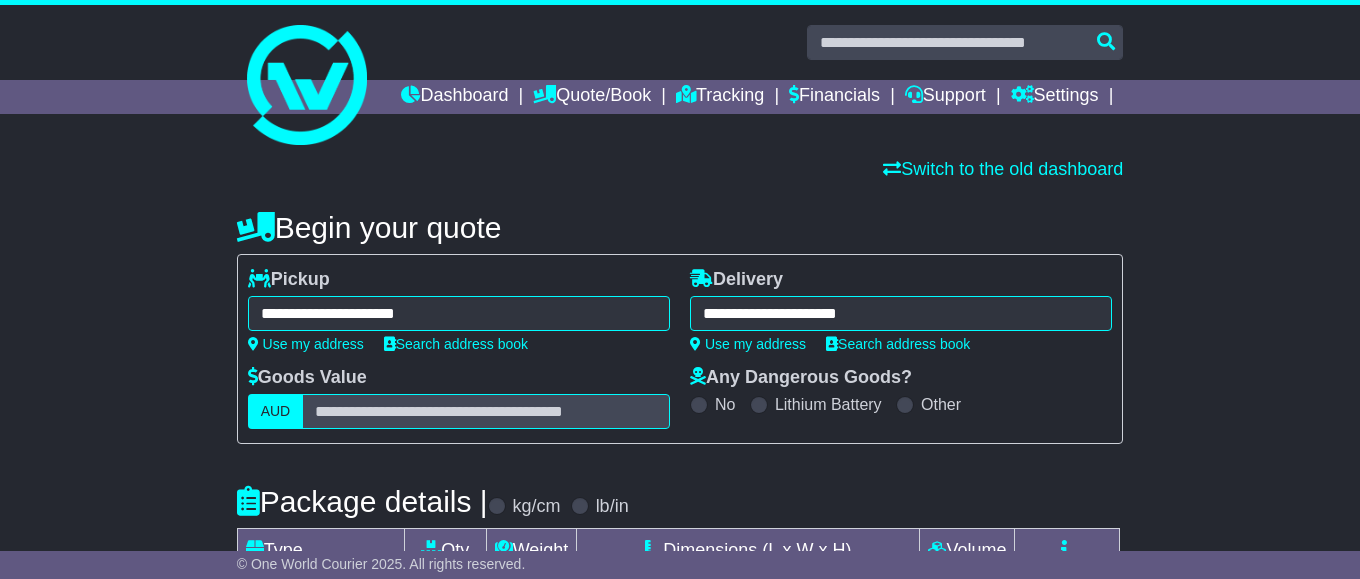 click on "**********" at bounding box center [901, 313] 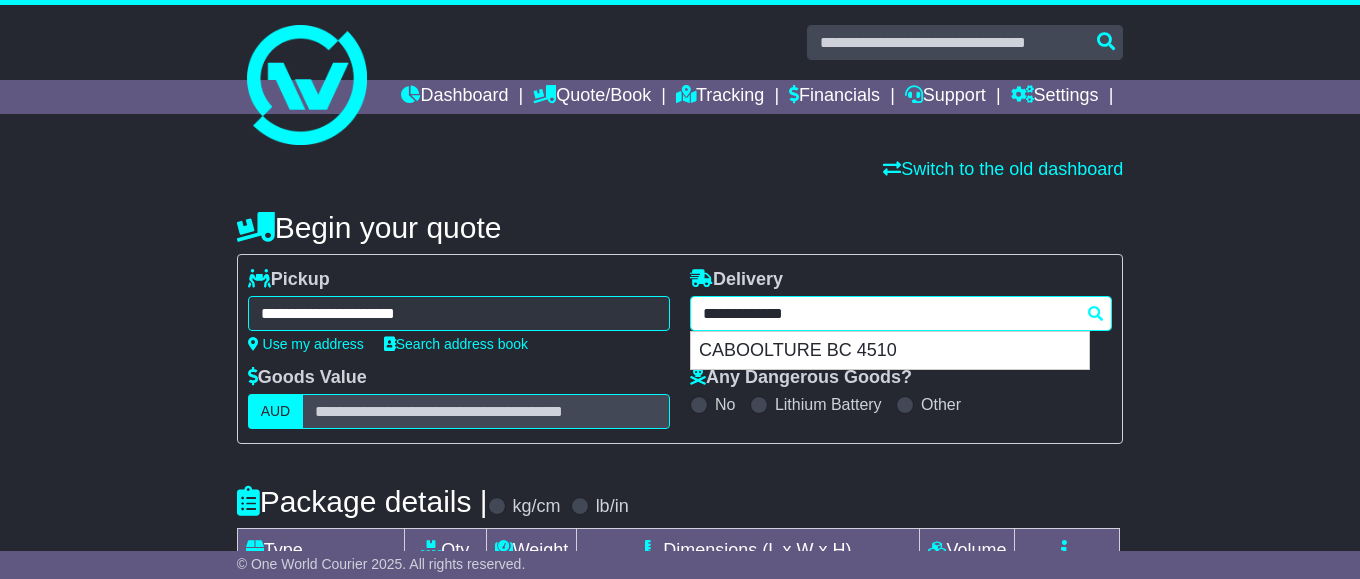 drag, startPoint x: 847, startPoint y: 344, endPoint x: 813, endPoint y: 348, distance: 34.234486 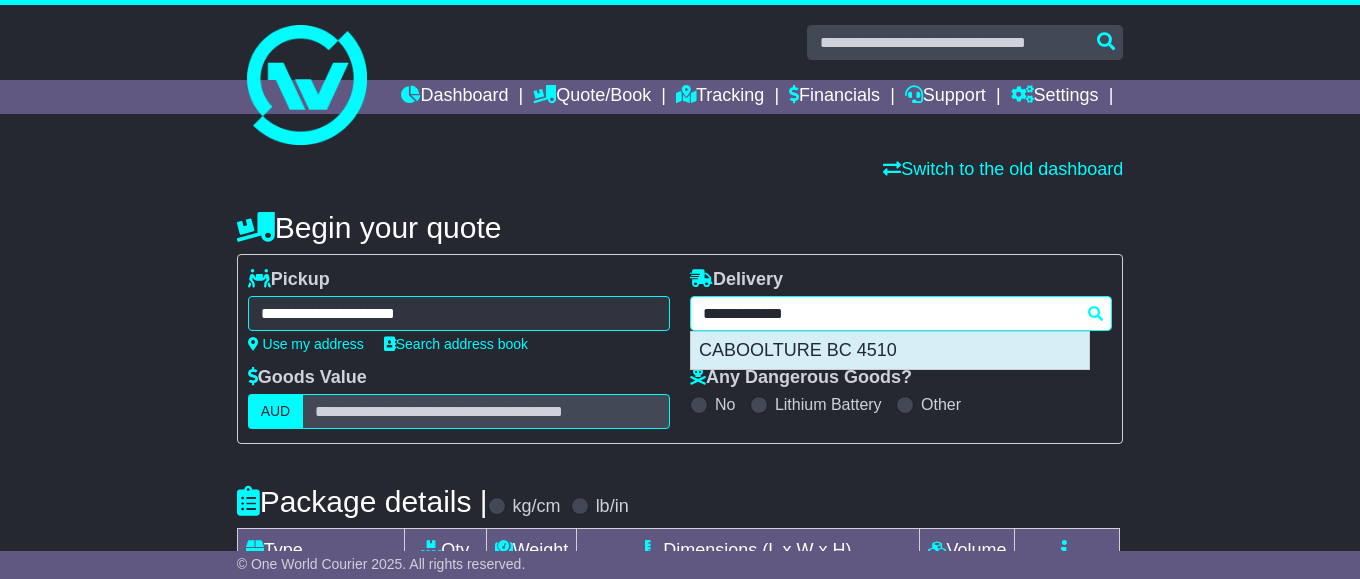 type on "**********" 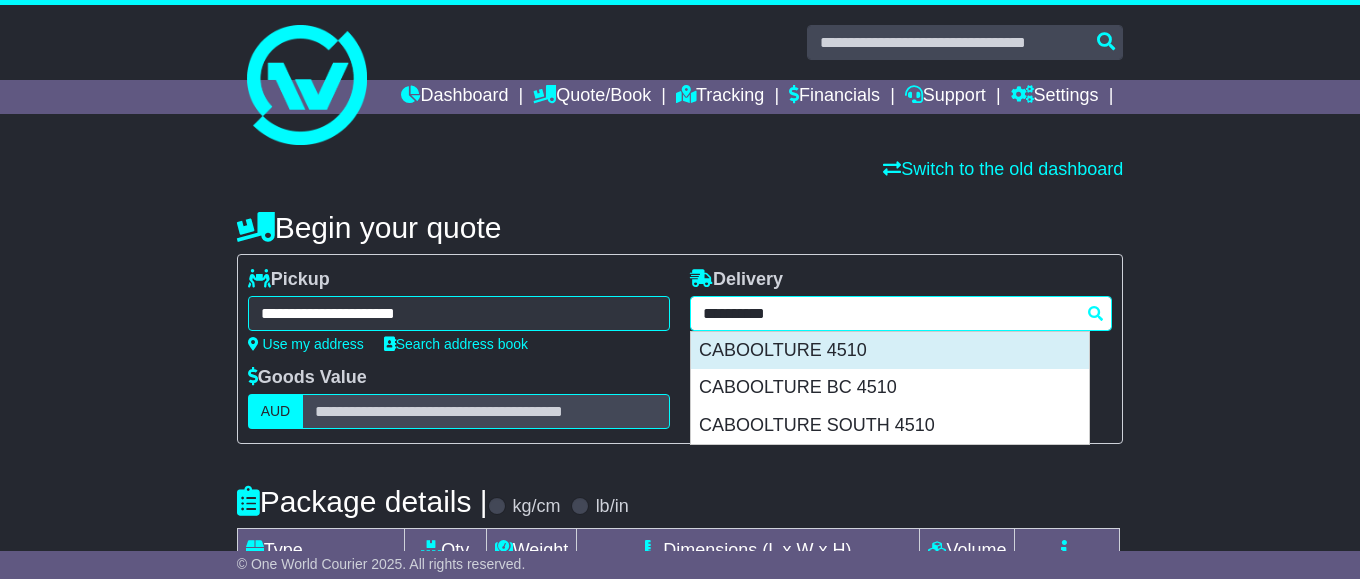 click on "CABOOLTURE 4510" at bounding box center [890, 351] 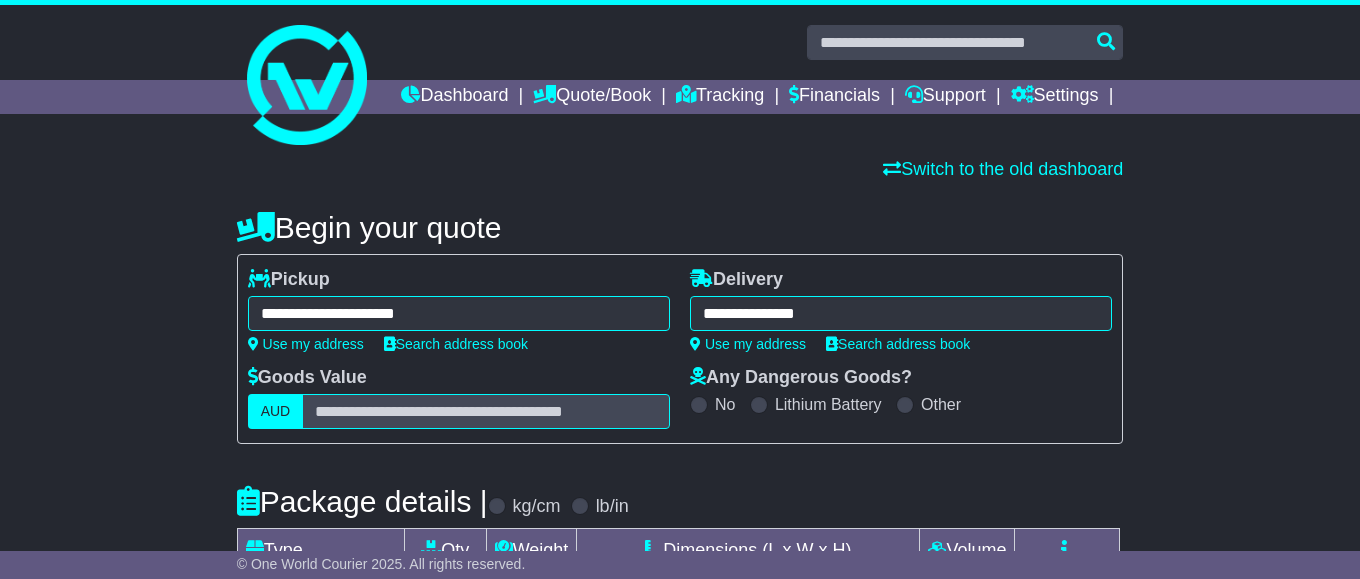 type on "**********" 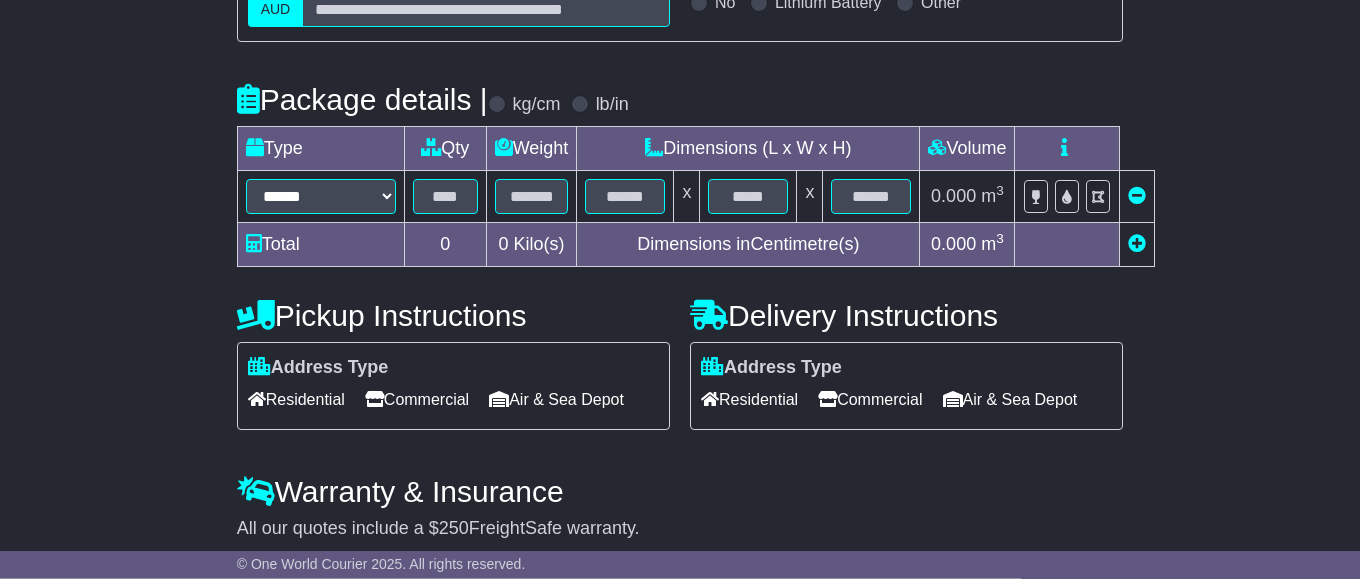 scroll, scrollTop: 408, scrollLeft: 0, axis: vertical 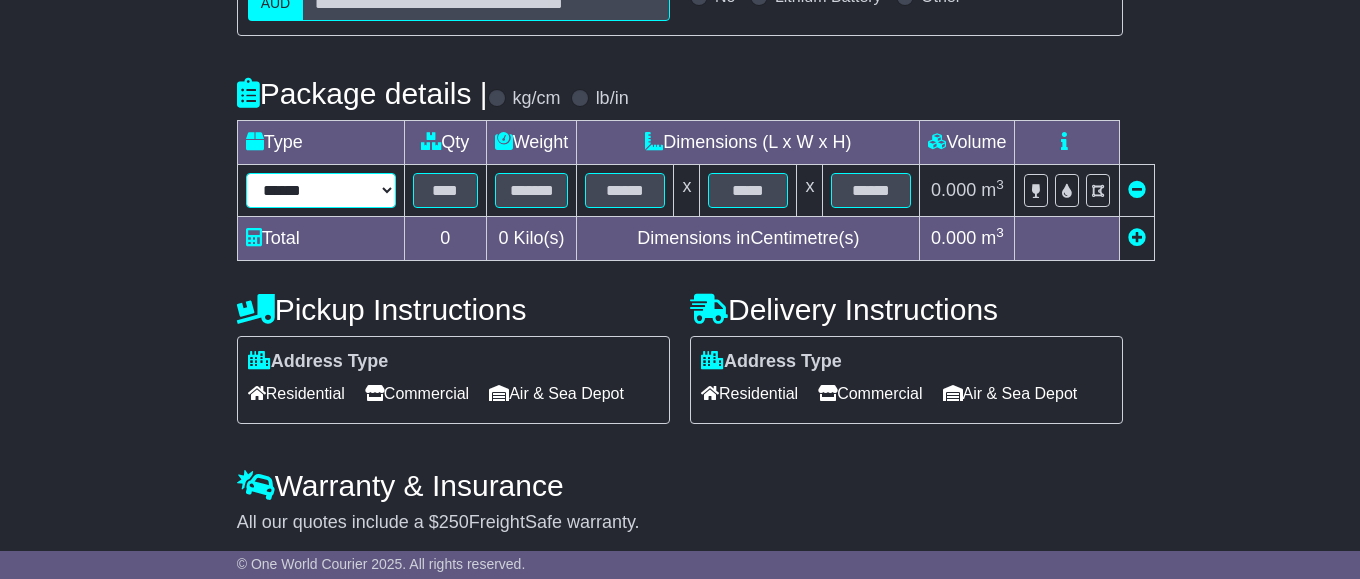 select on "*****" 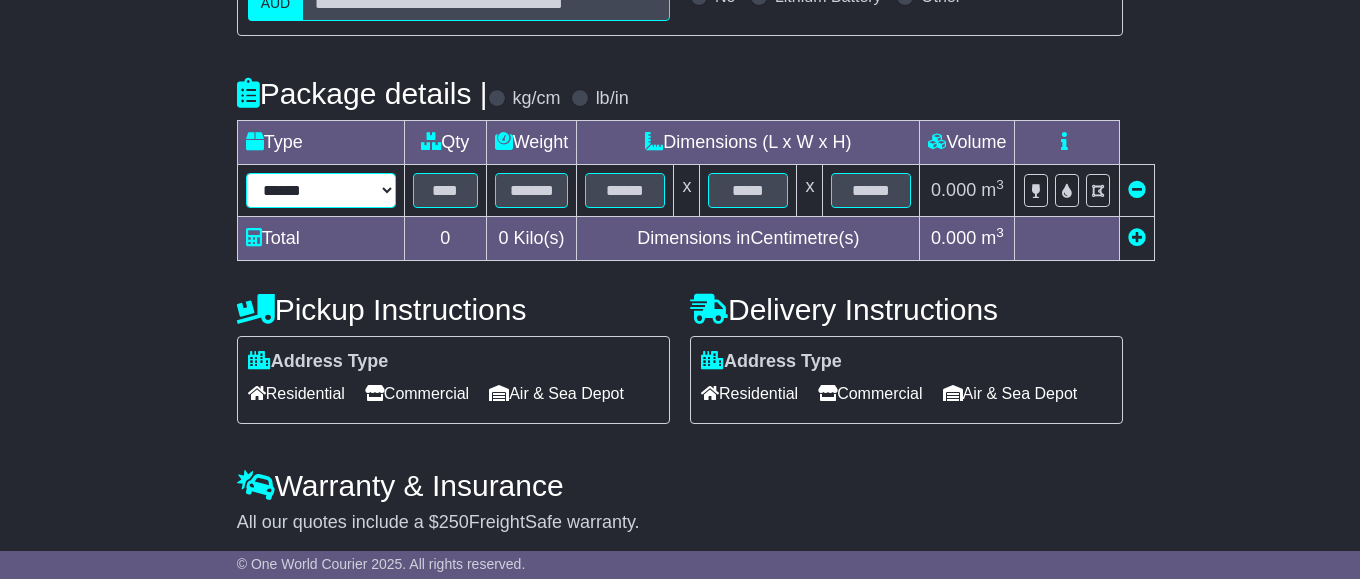 click on "******" at bounding box center (0, 0) 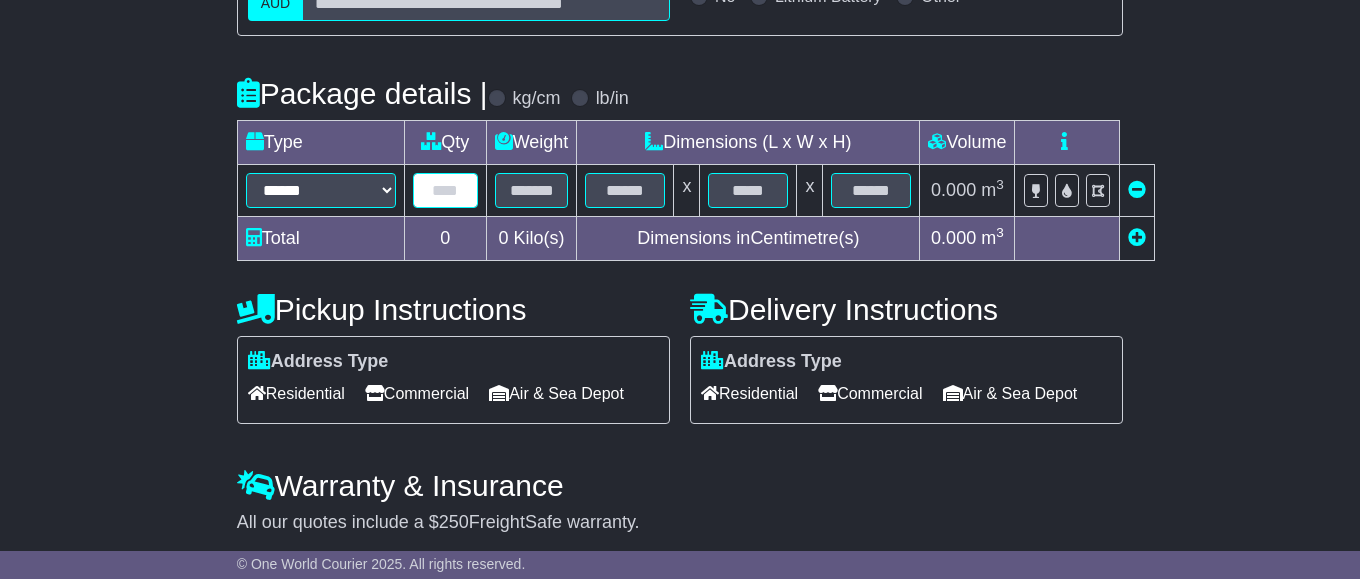 click at bounding box center (445, 190) 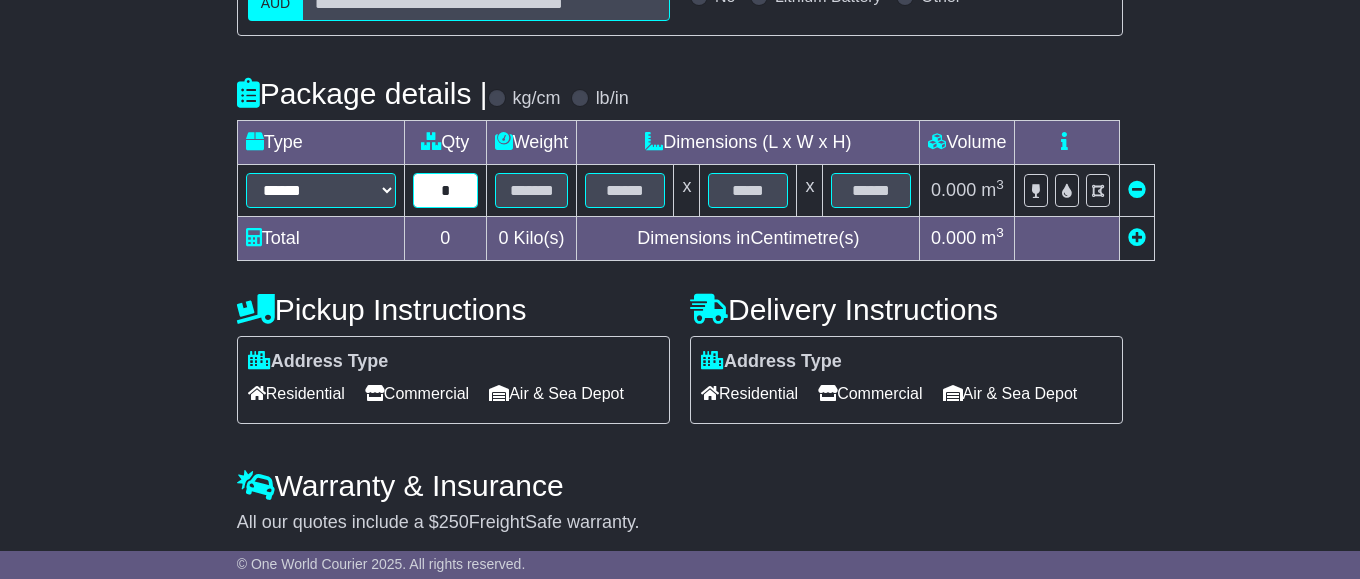 type on "*" 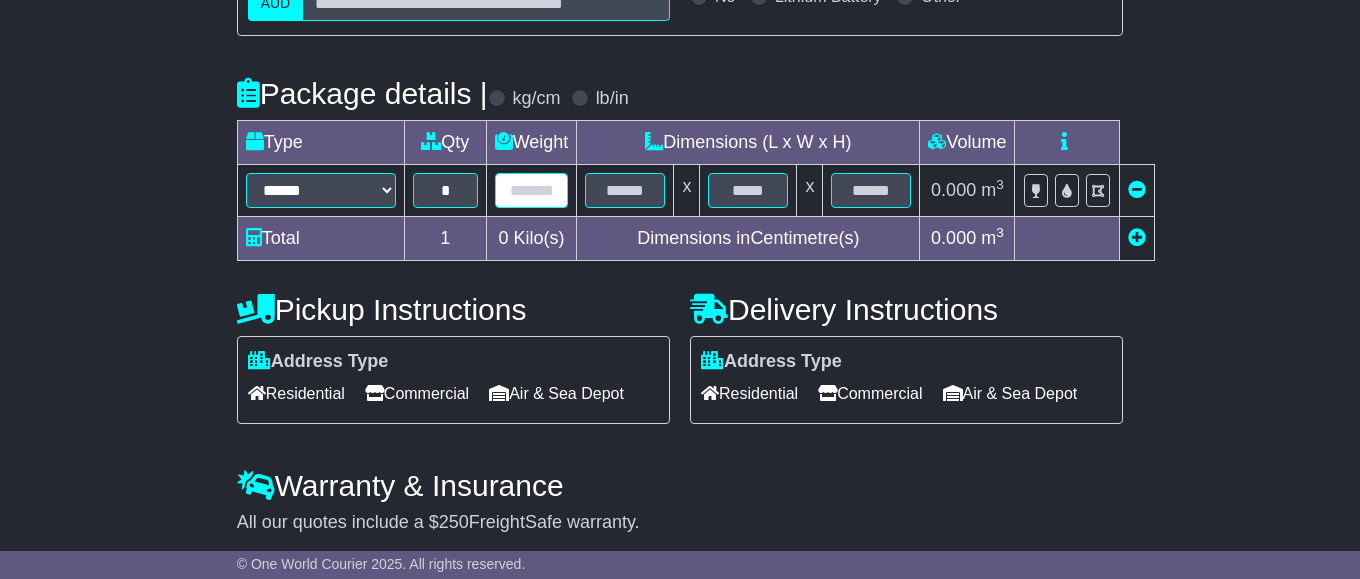 type on "*" 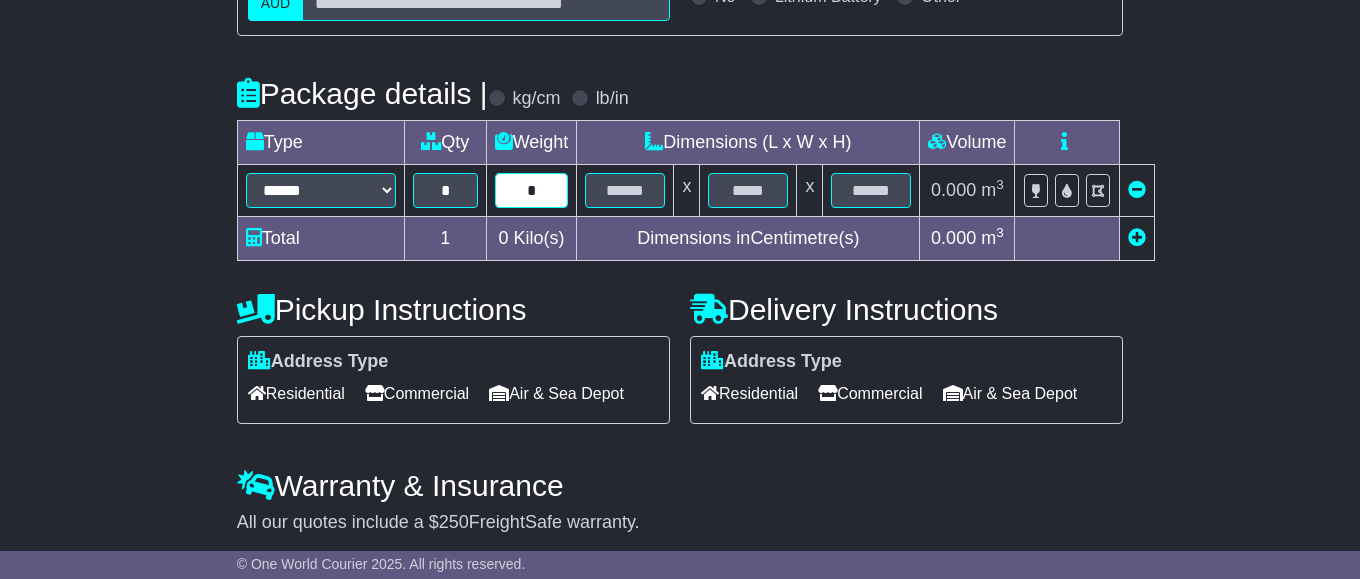 type on "*" 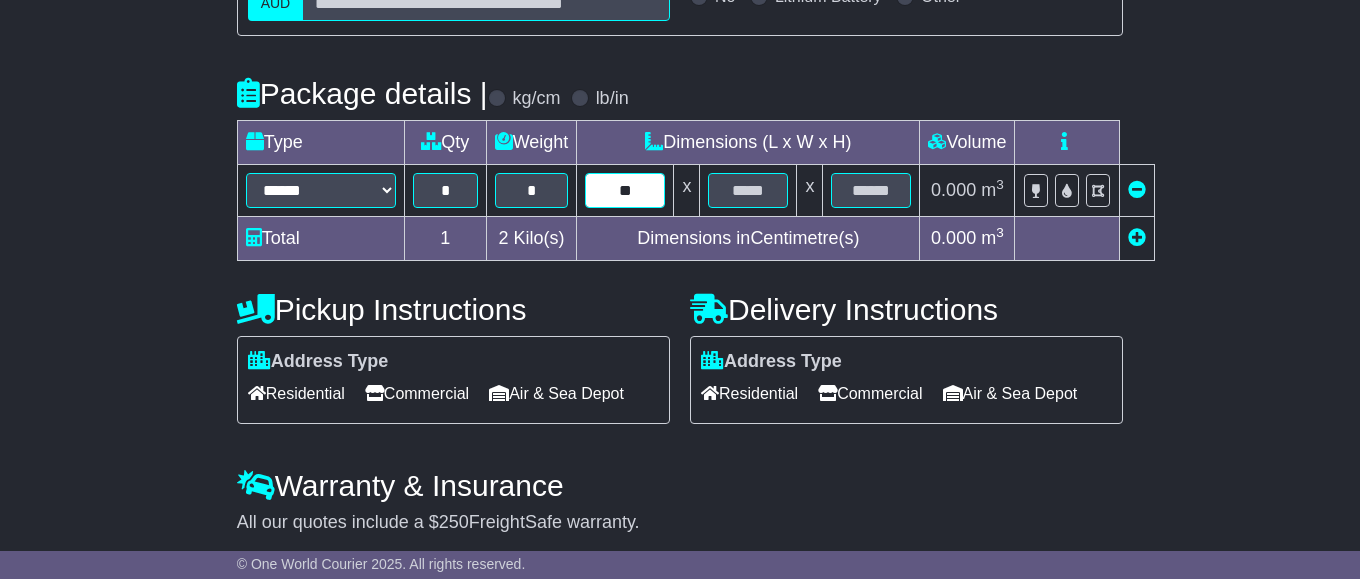 type on "**" 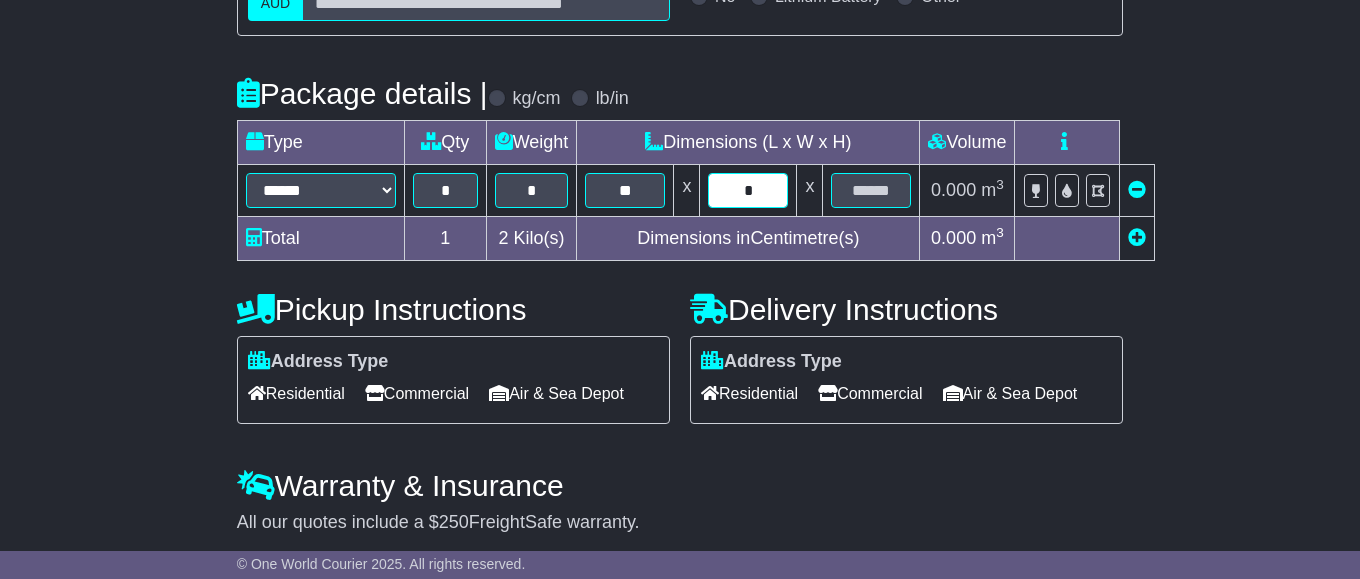 type on "*" 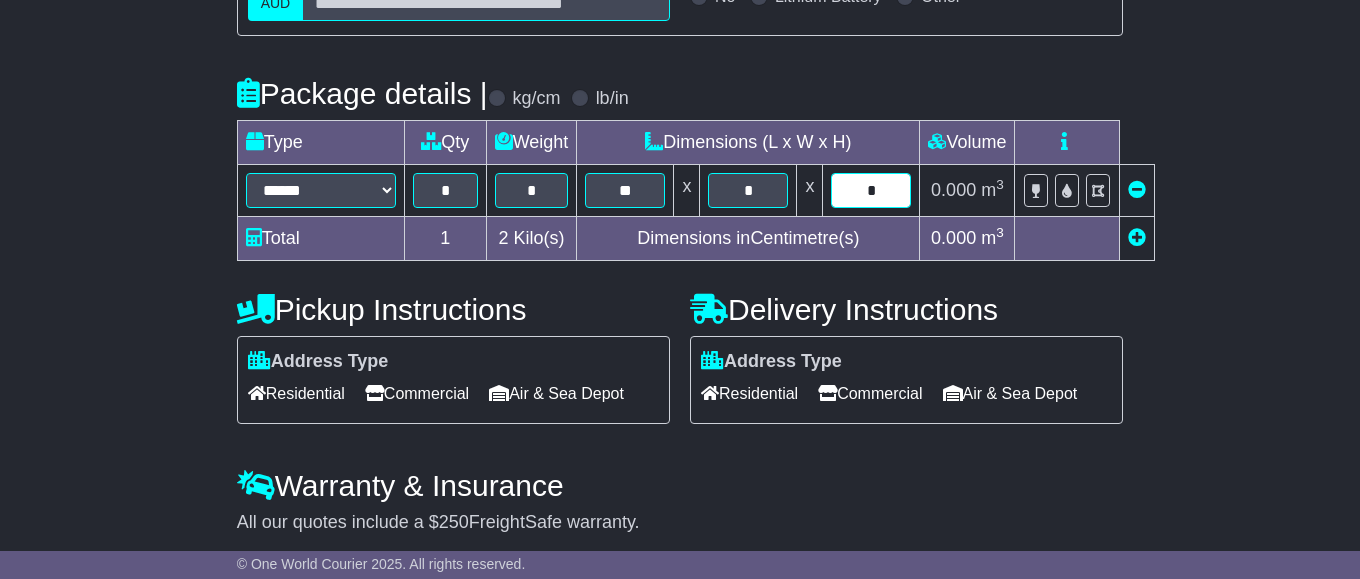 type on "*" 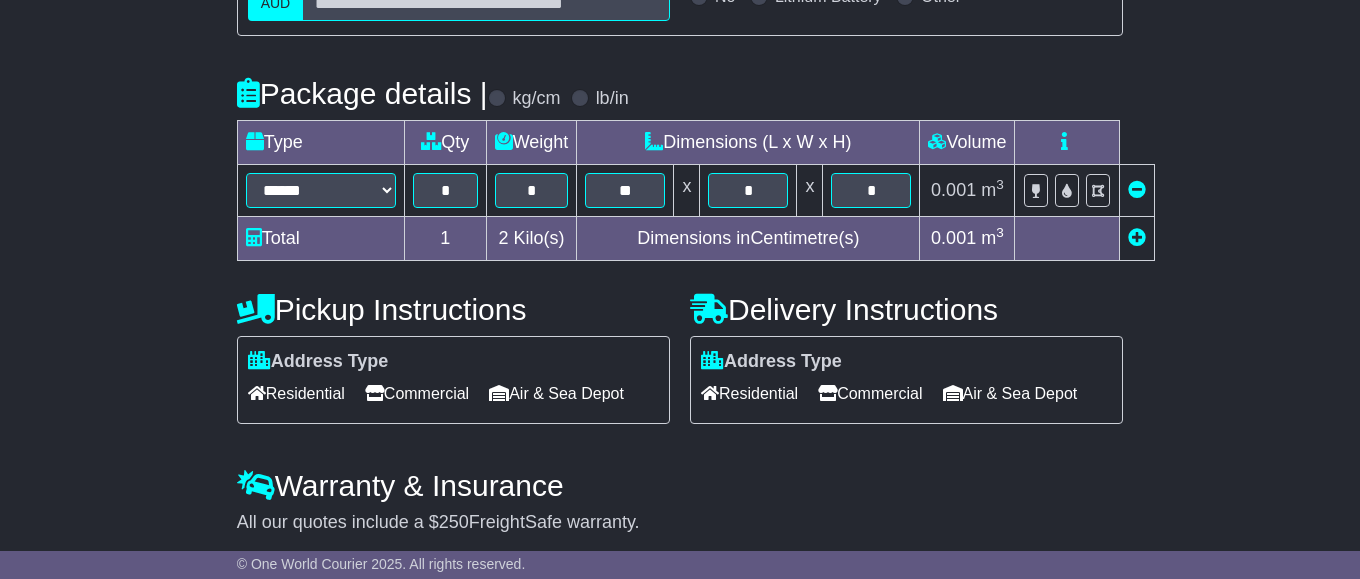 type 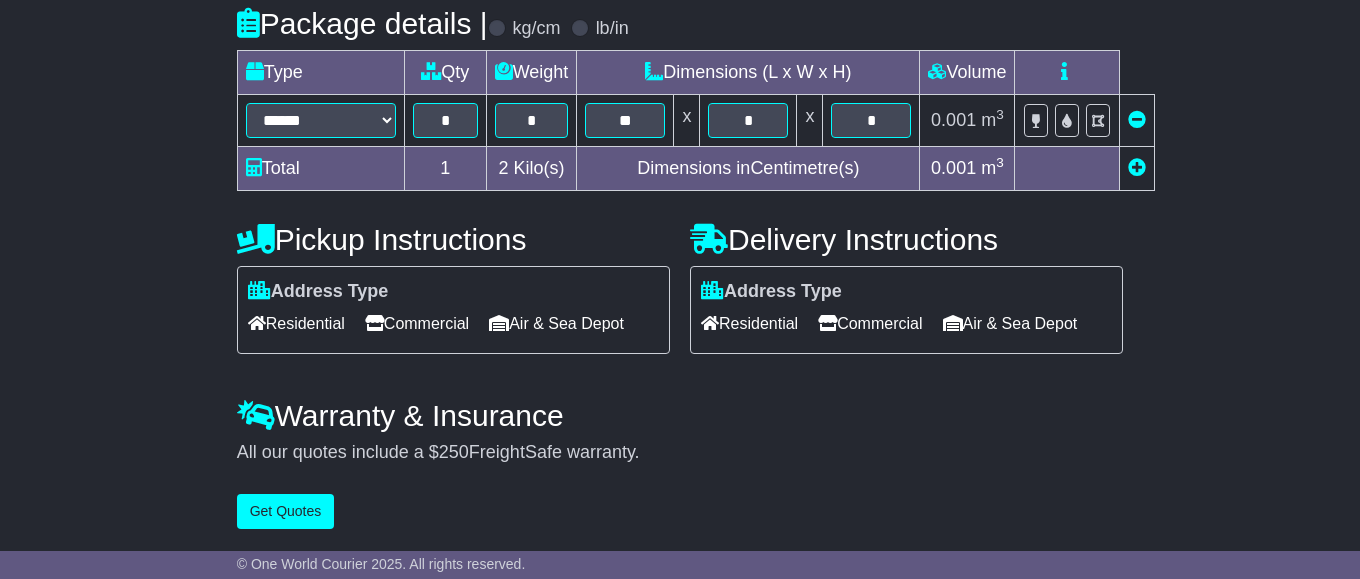 click on "Commercial" at bounding box center (417, 323) 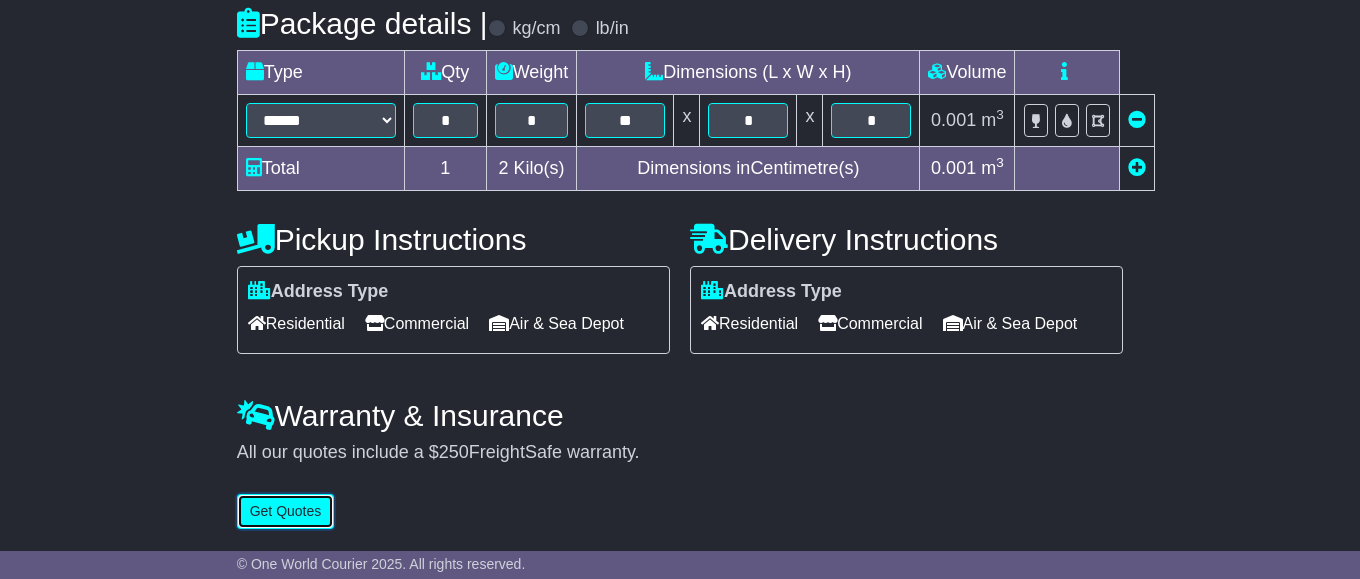 click on "Get Quotes" at bounding box center (286, 511) 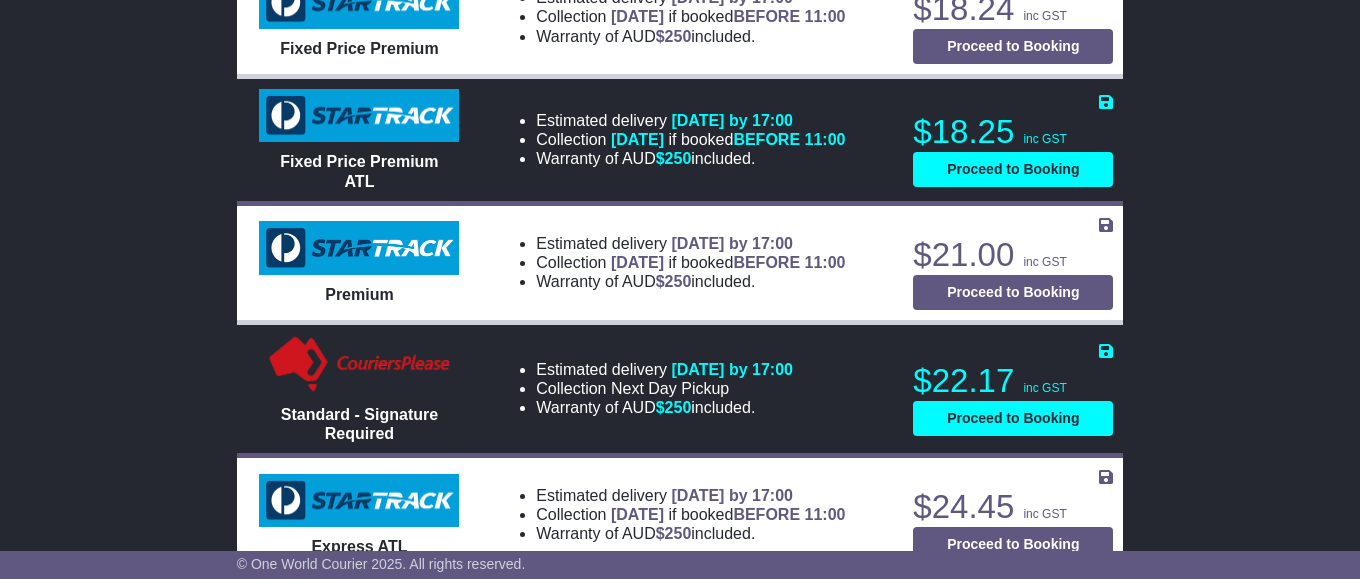 scroll, scrollTop: 1428, scrollLeft: 0, axis: vertical 